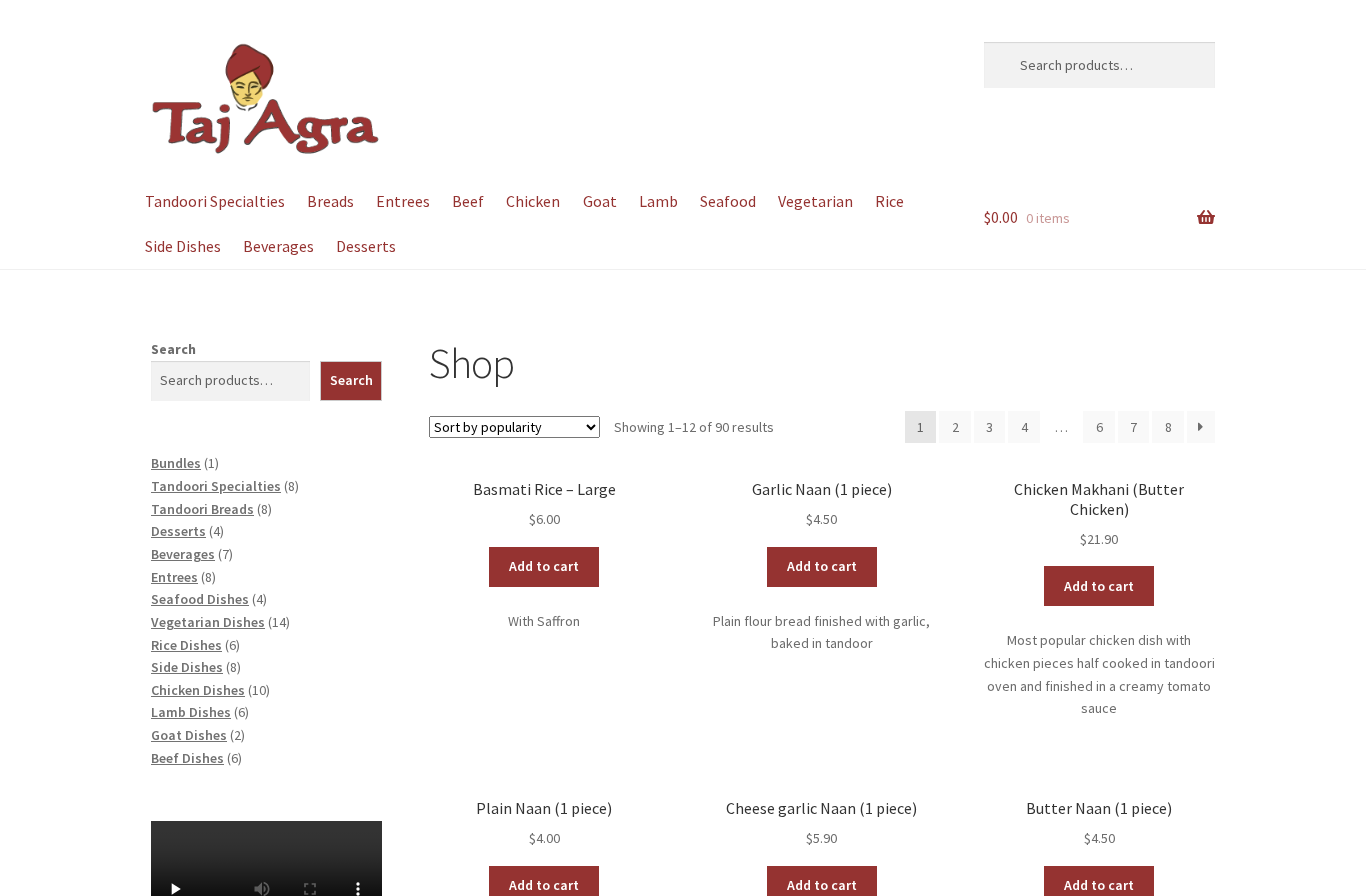 scroll, scrollTop: 0, scrollLeft: 0, axis: both 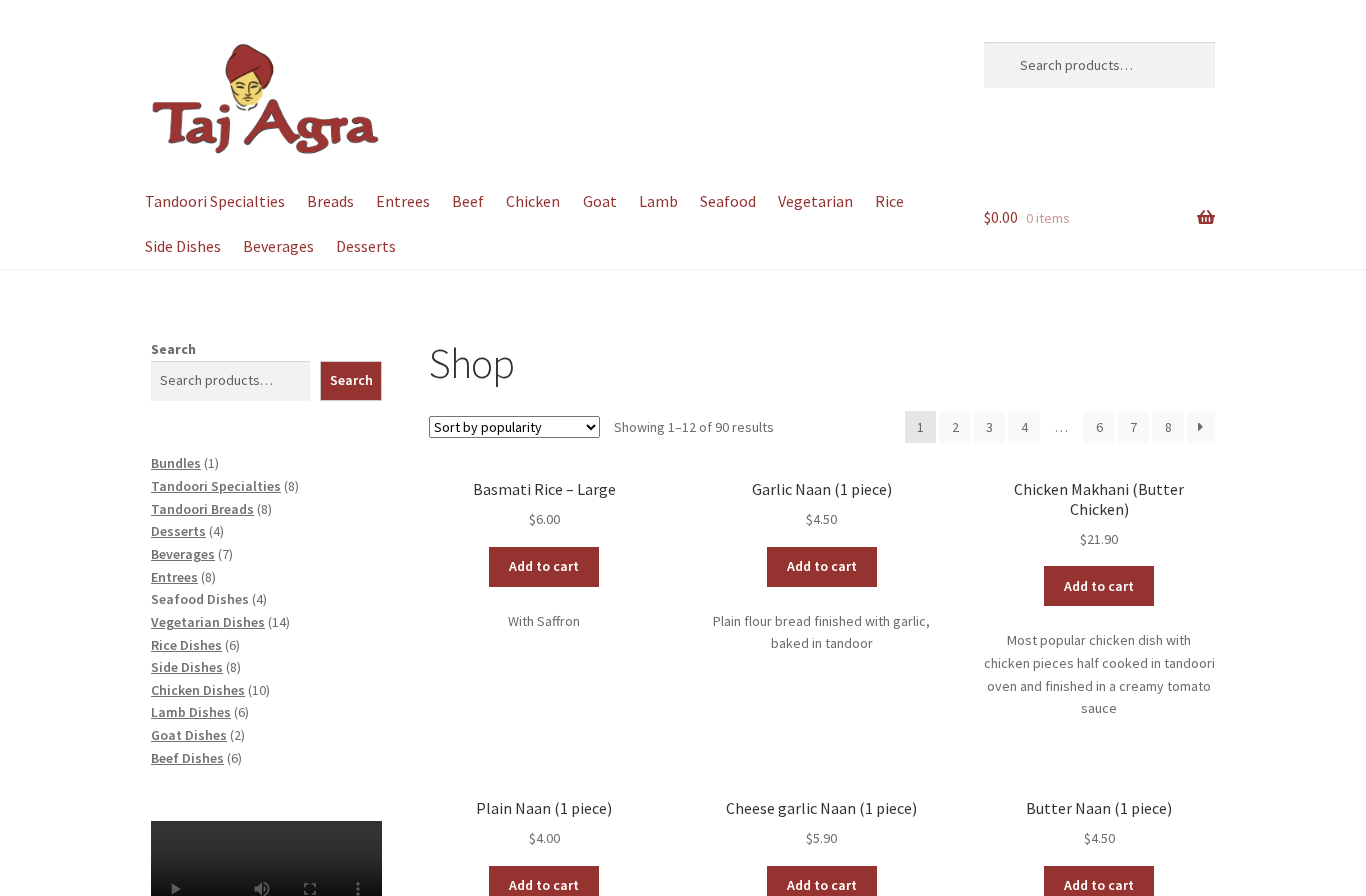 click on "Seafood Dishes" at bounding box center [200, 599] 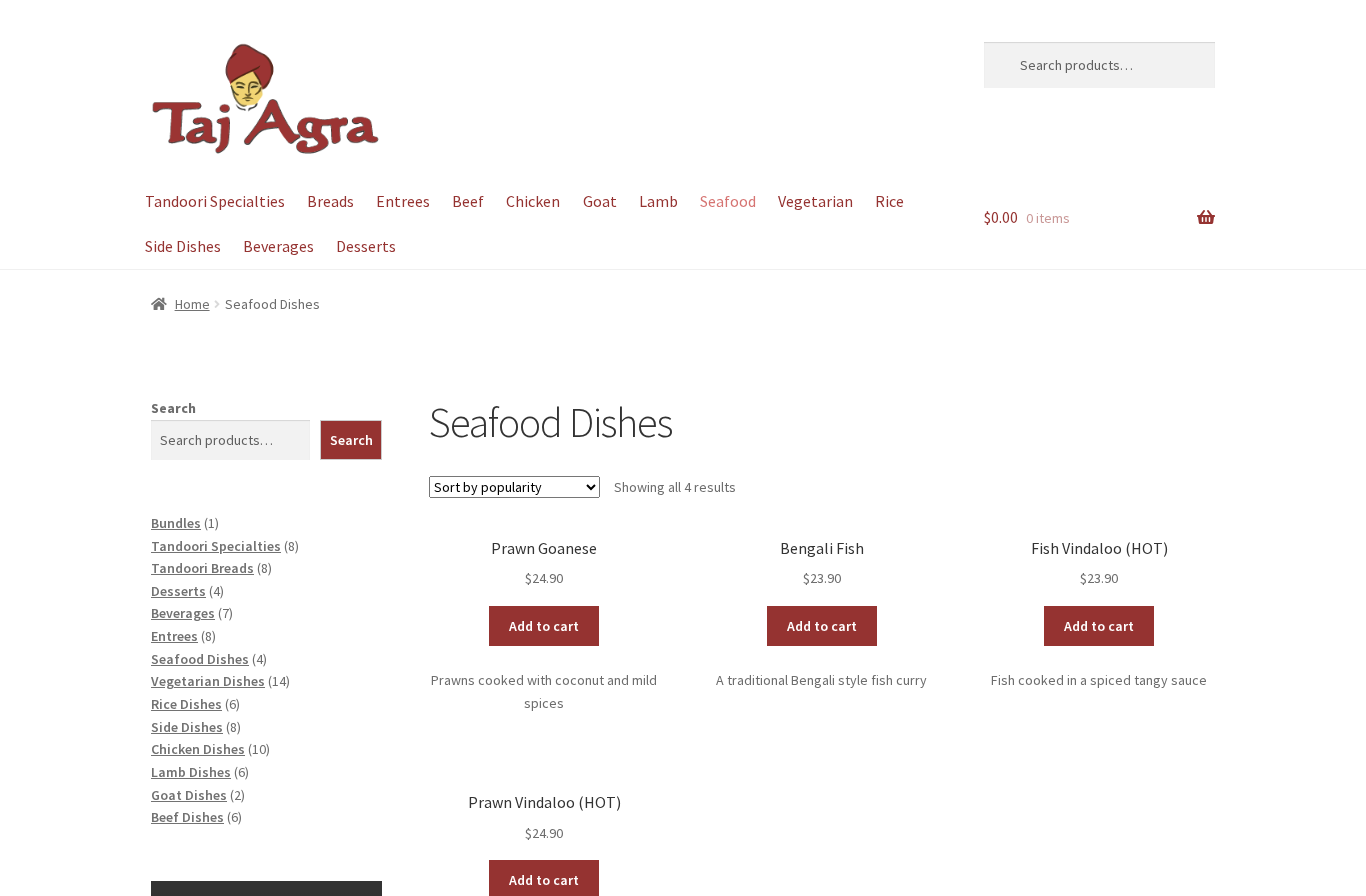 scroll, scrollTop: 0, scrollLeft: 0, axis: both 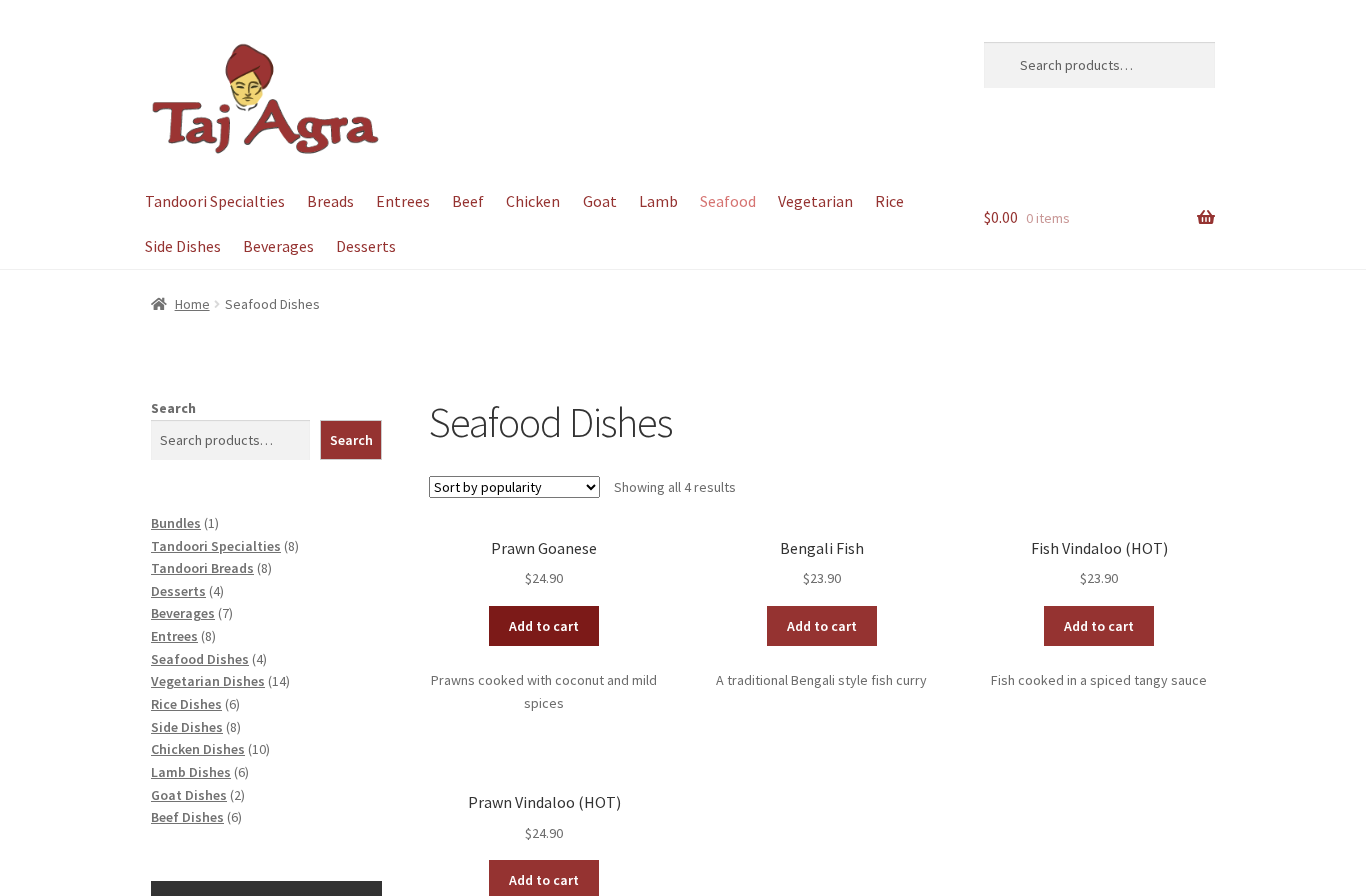 click on "Add to cart" at bounding box center [544, 626] 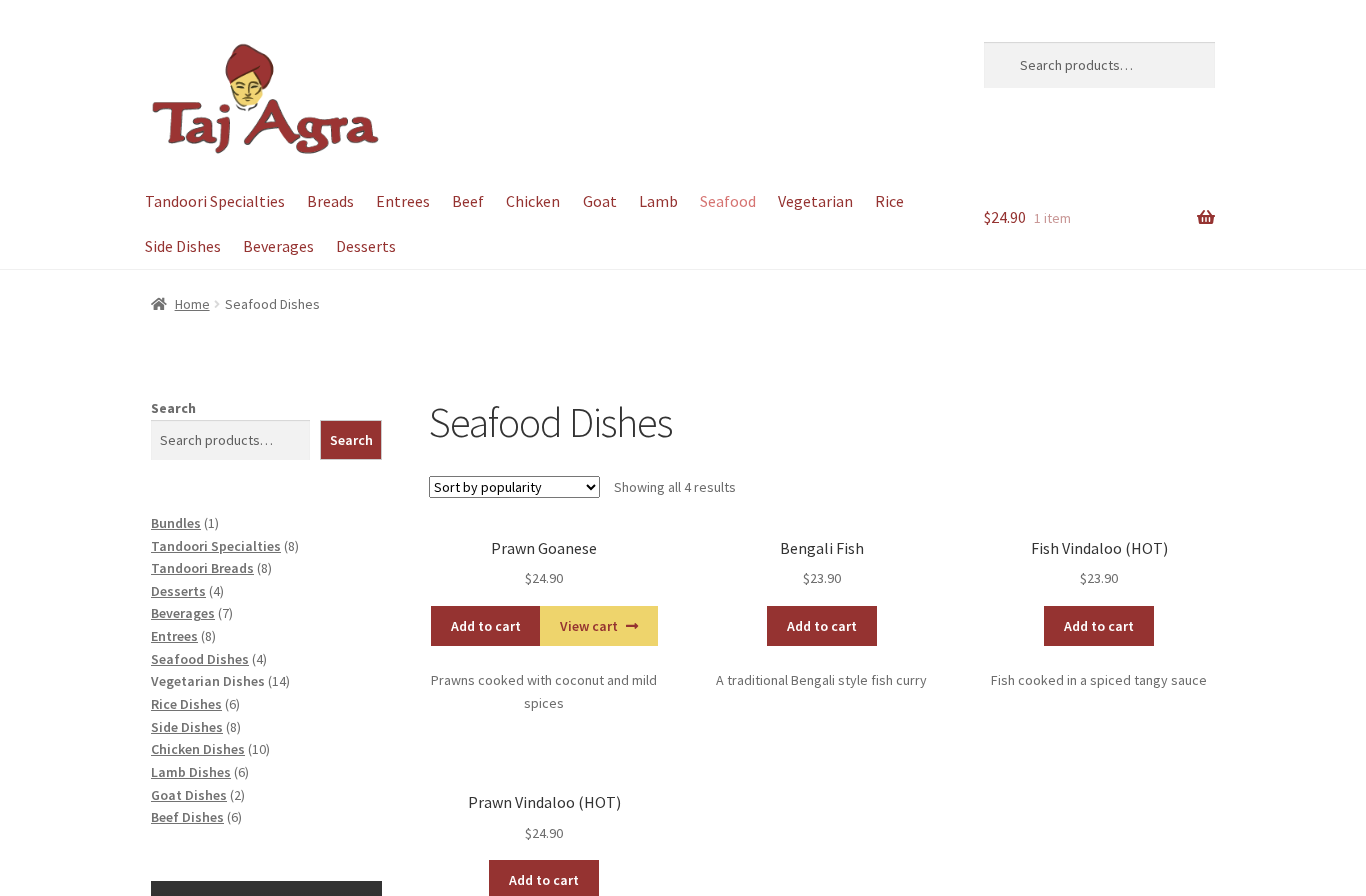 click on "Vegetarian Dishes" at bounding box center (208, 681) 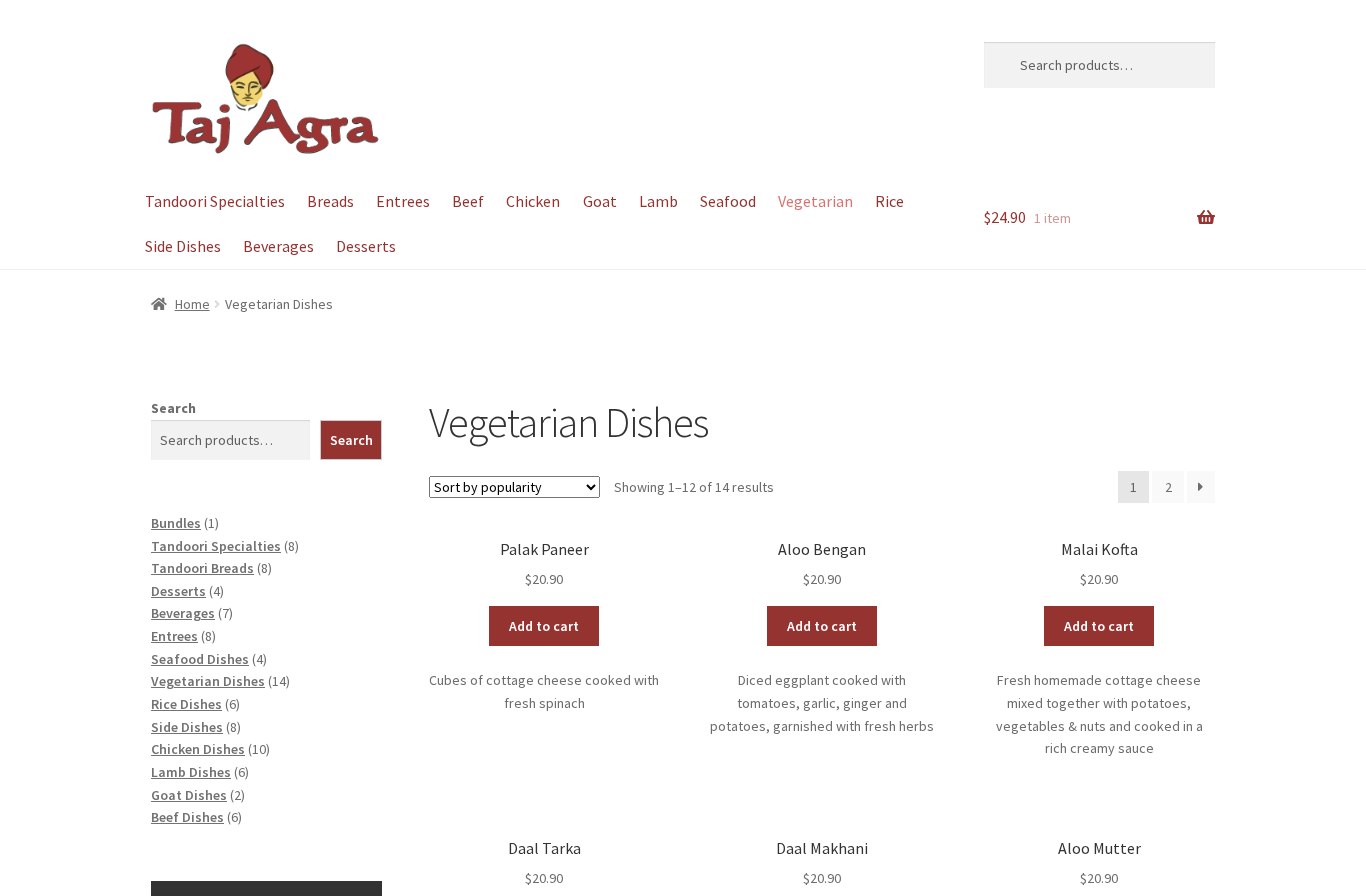 scroll, scrollTop: 0, scrollLeft: 0, axis: both 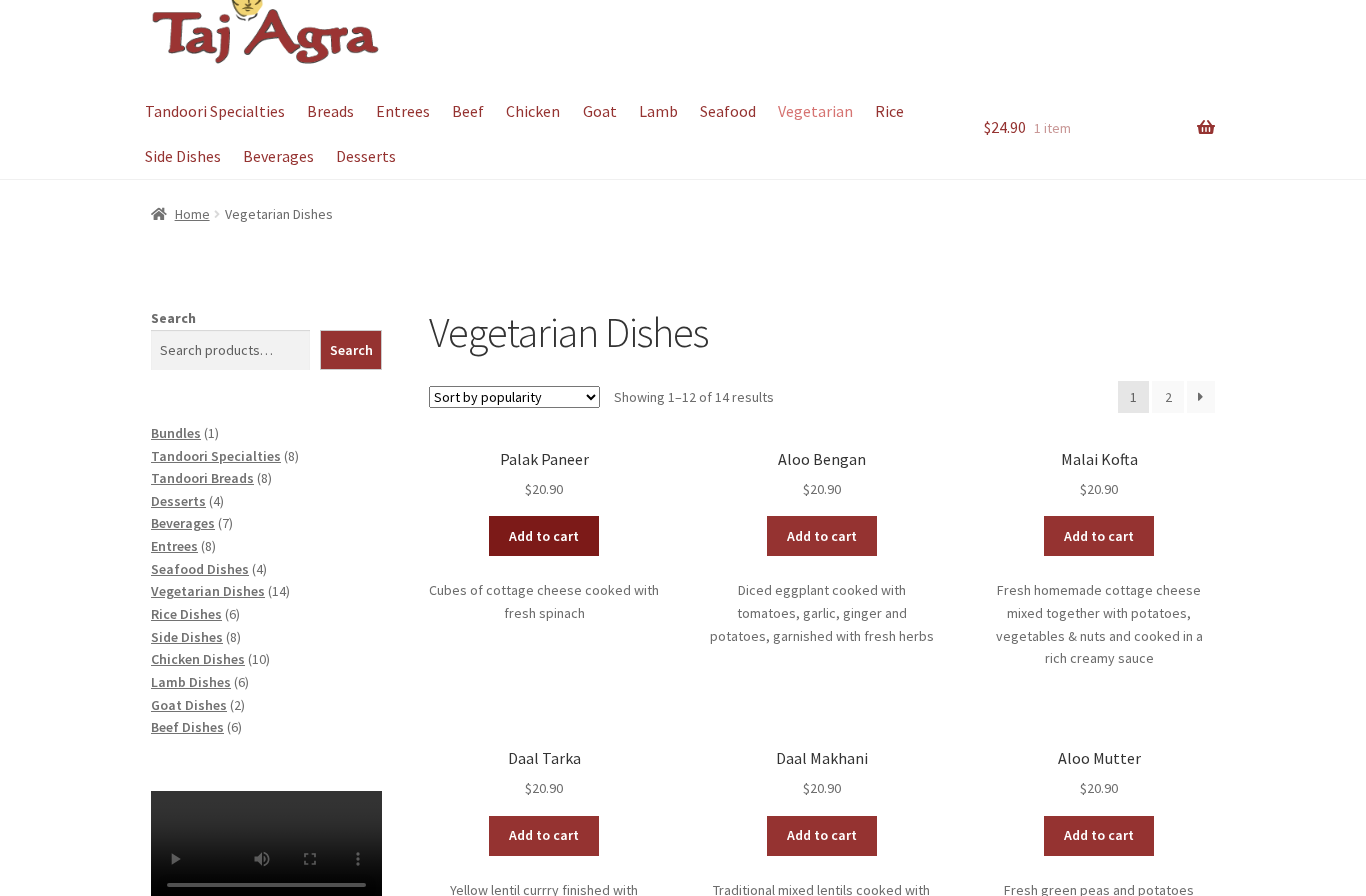 click on "Add to cart" at bounding box center [544, 536] 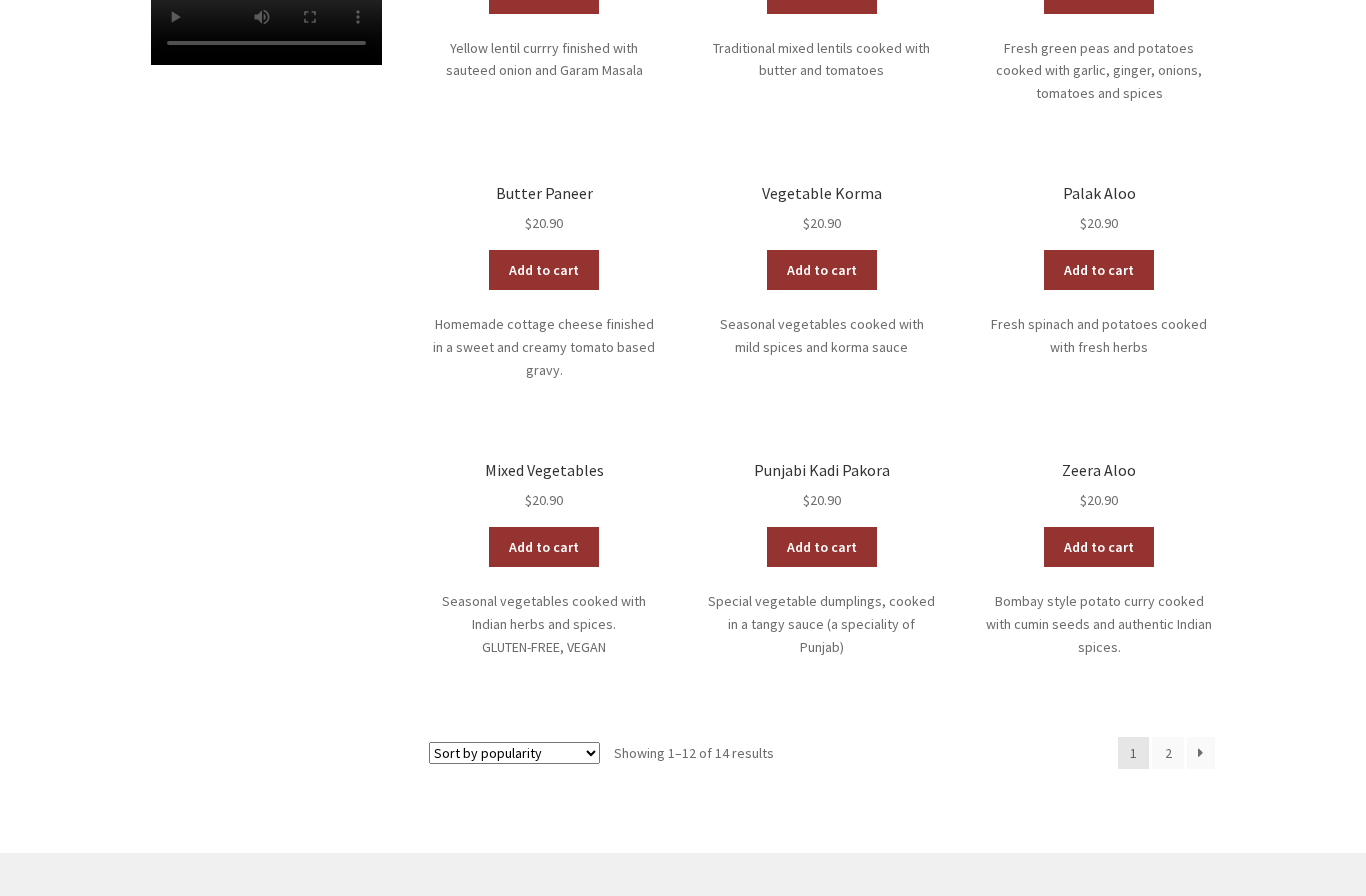 scroll, scrollTop: 938, scrollLeft: 0, axis: vertical 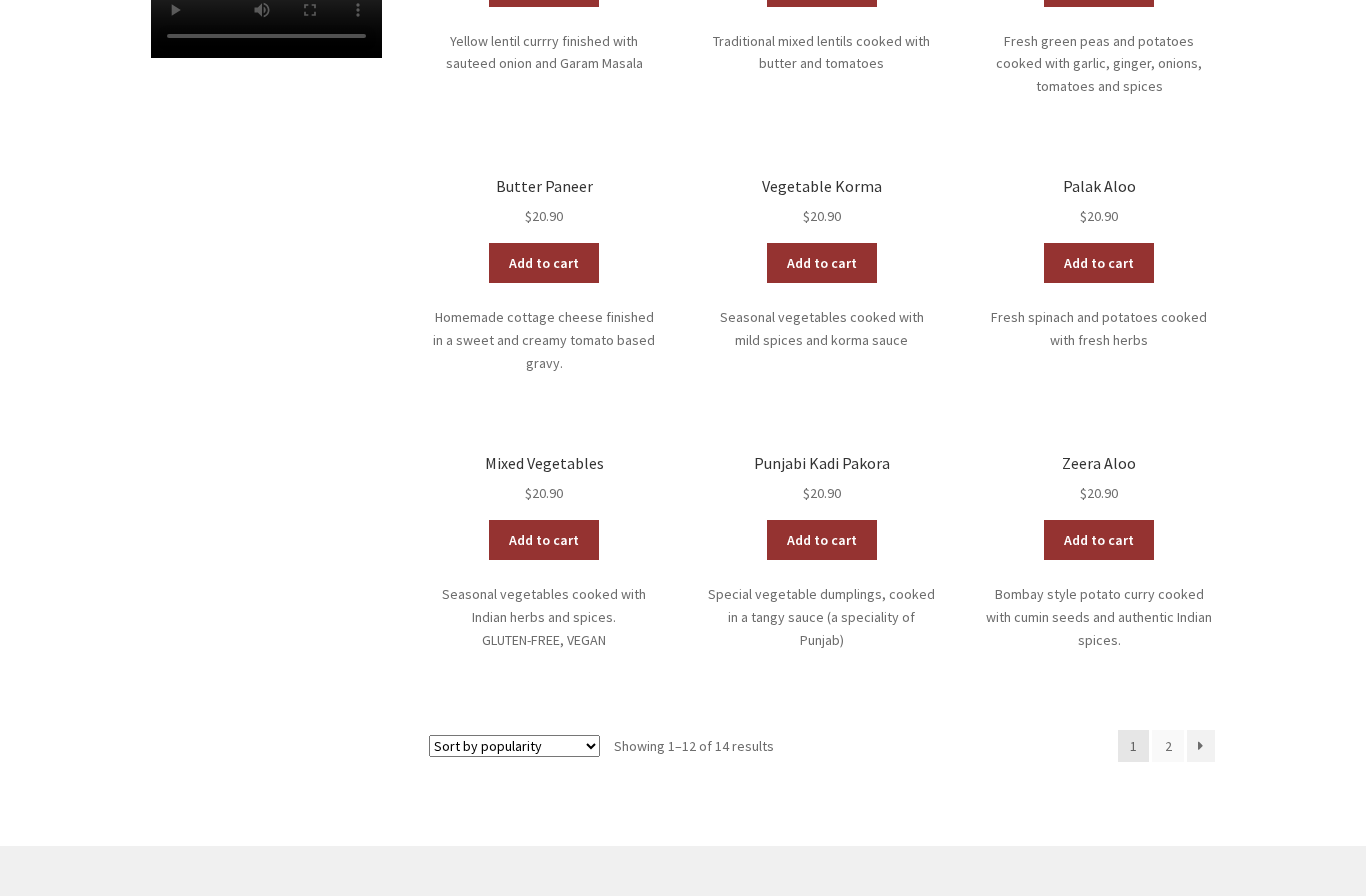 click on "→" at bounding box center [1201, 747] 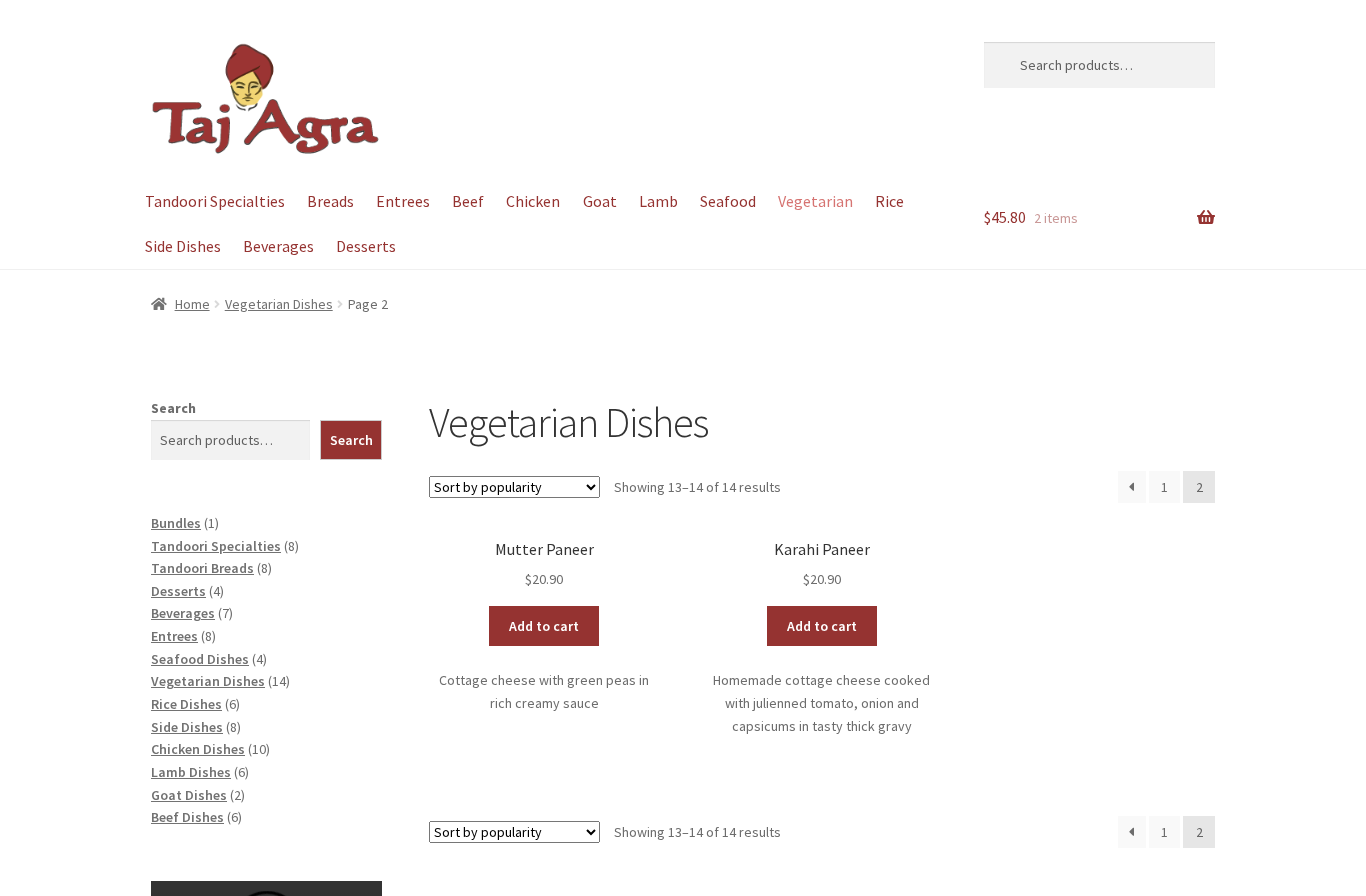 scroll, scrollTop: 0, scrollLeft: 0, axis: both 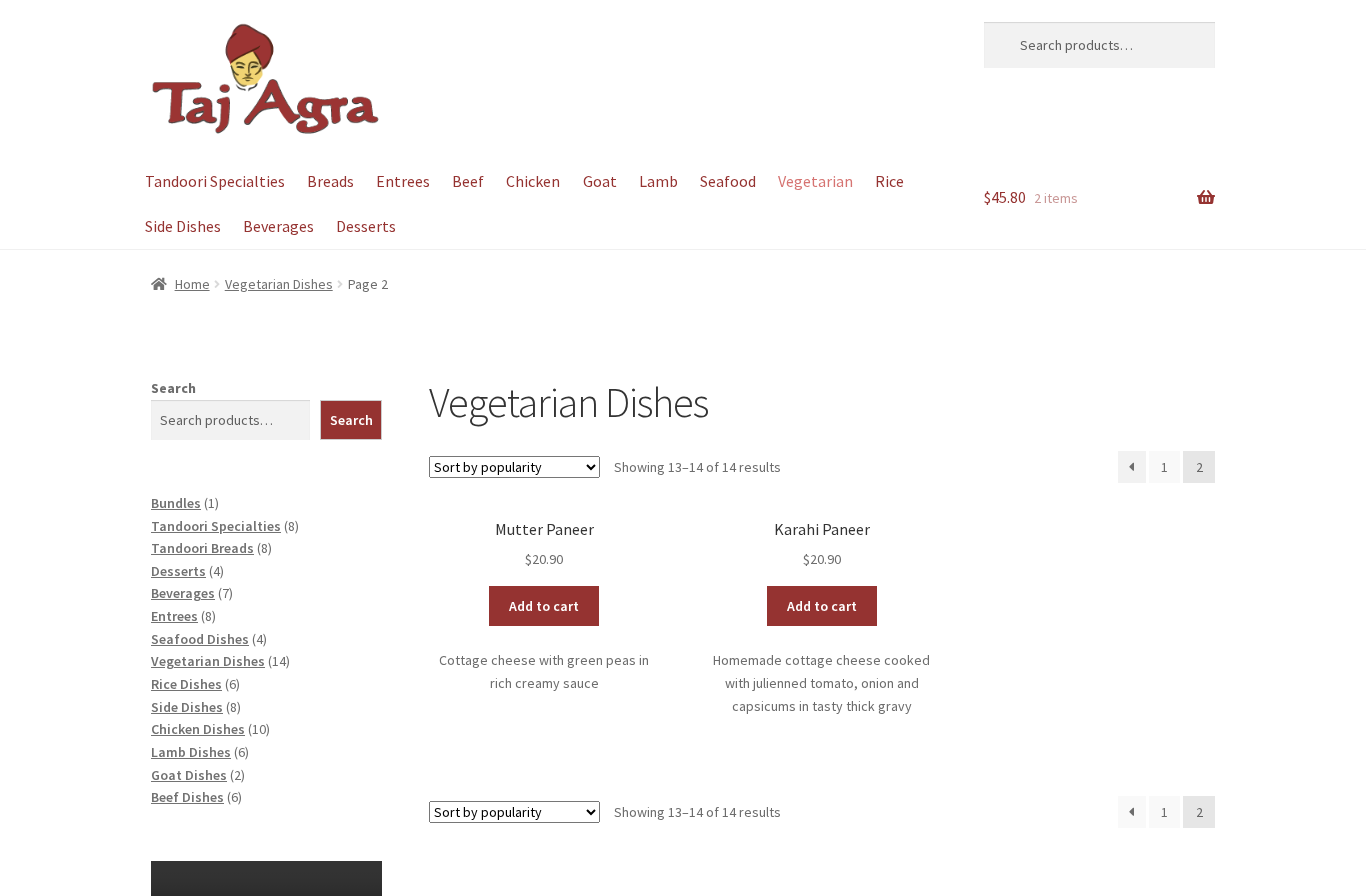 click on "←" at bounding box center (1132, 467) 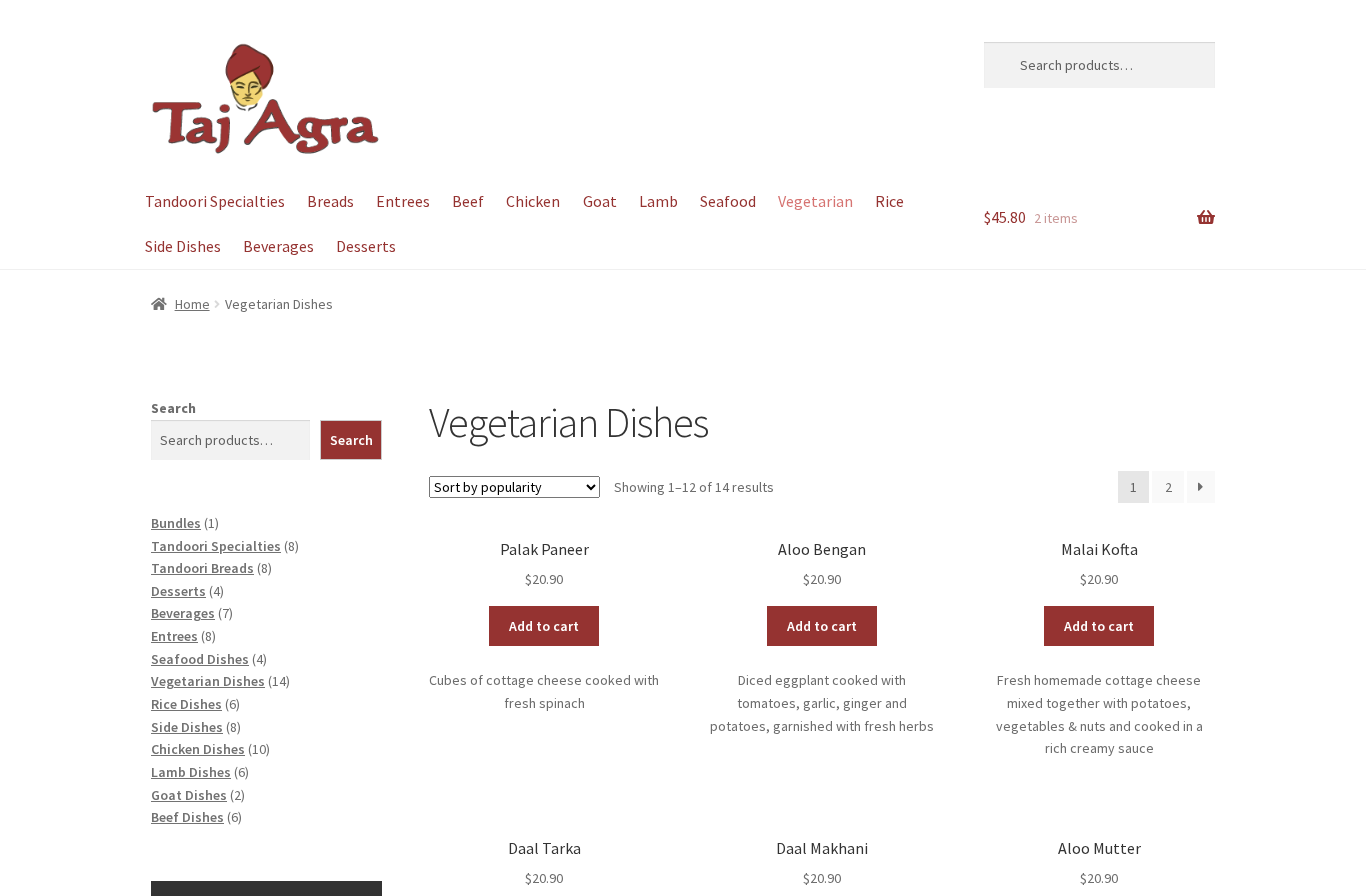 scroll, scrollTop: 0, scrollLeft: 0, axis: both 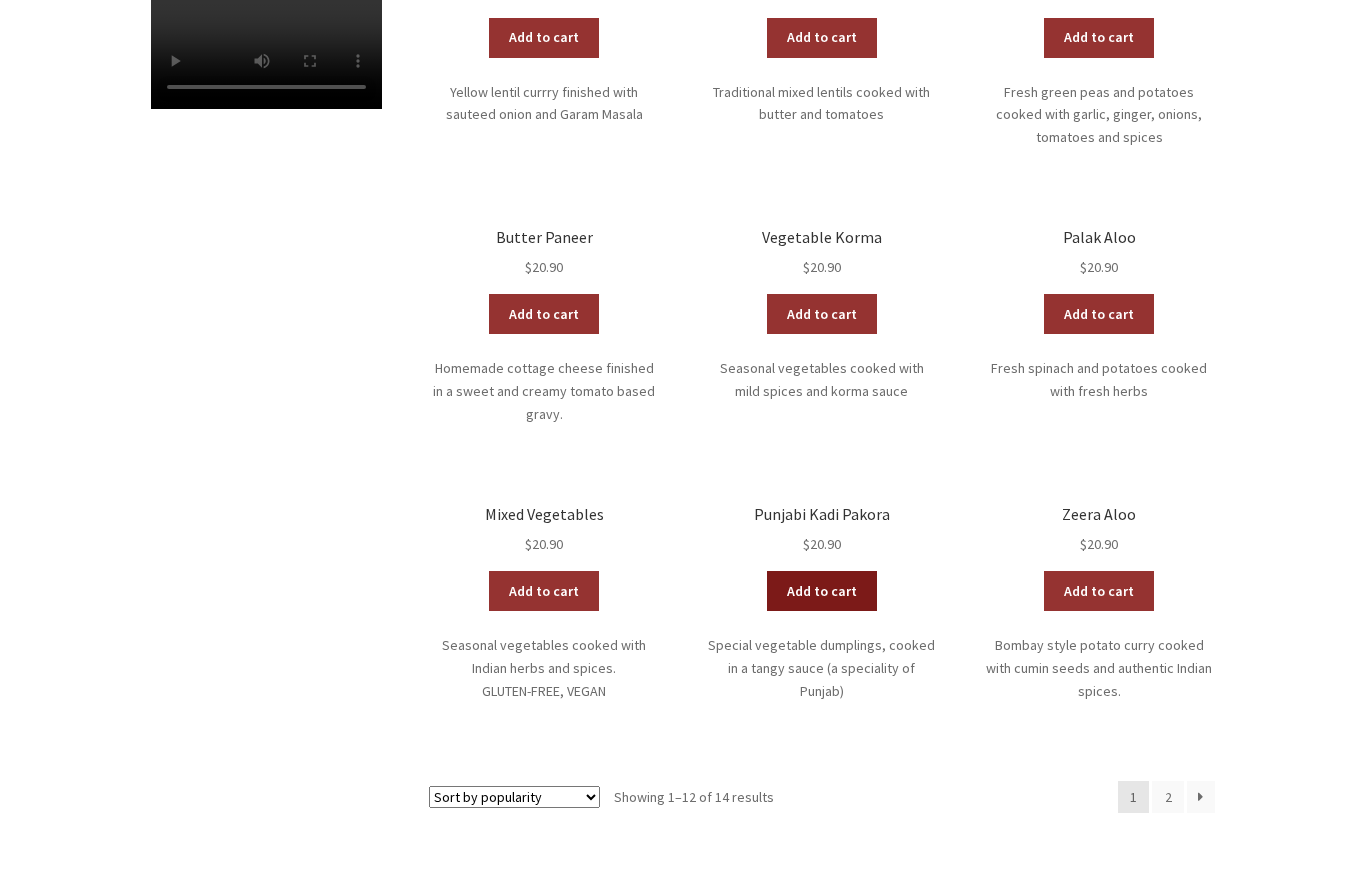 click on "Add to cart" at bounding box center [822, 592] 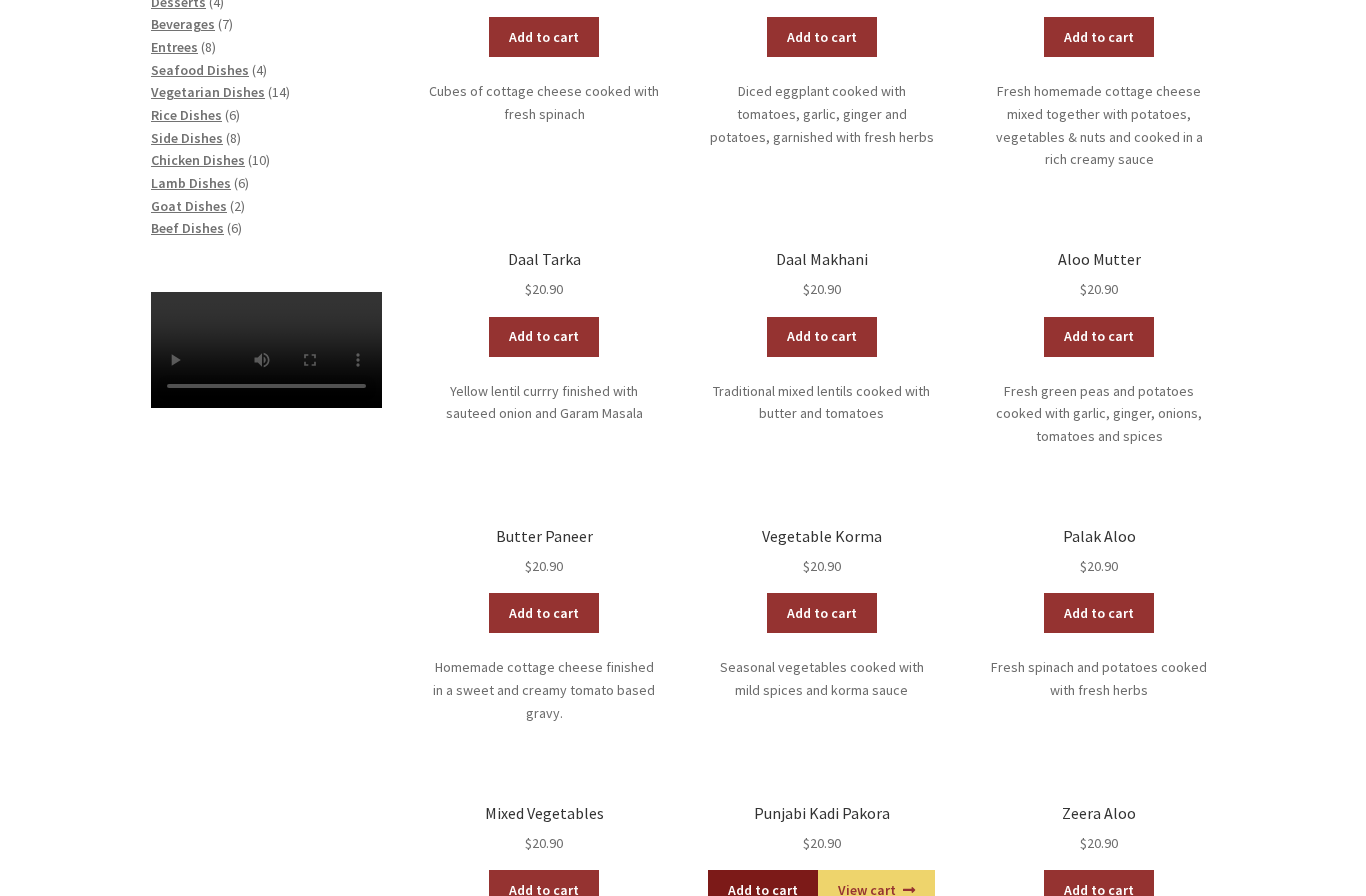 scroll, scrollTop: 0, scrollLeft: 0, axis: both 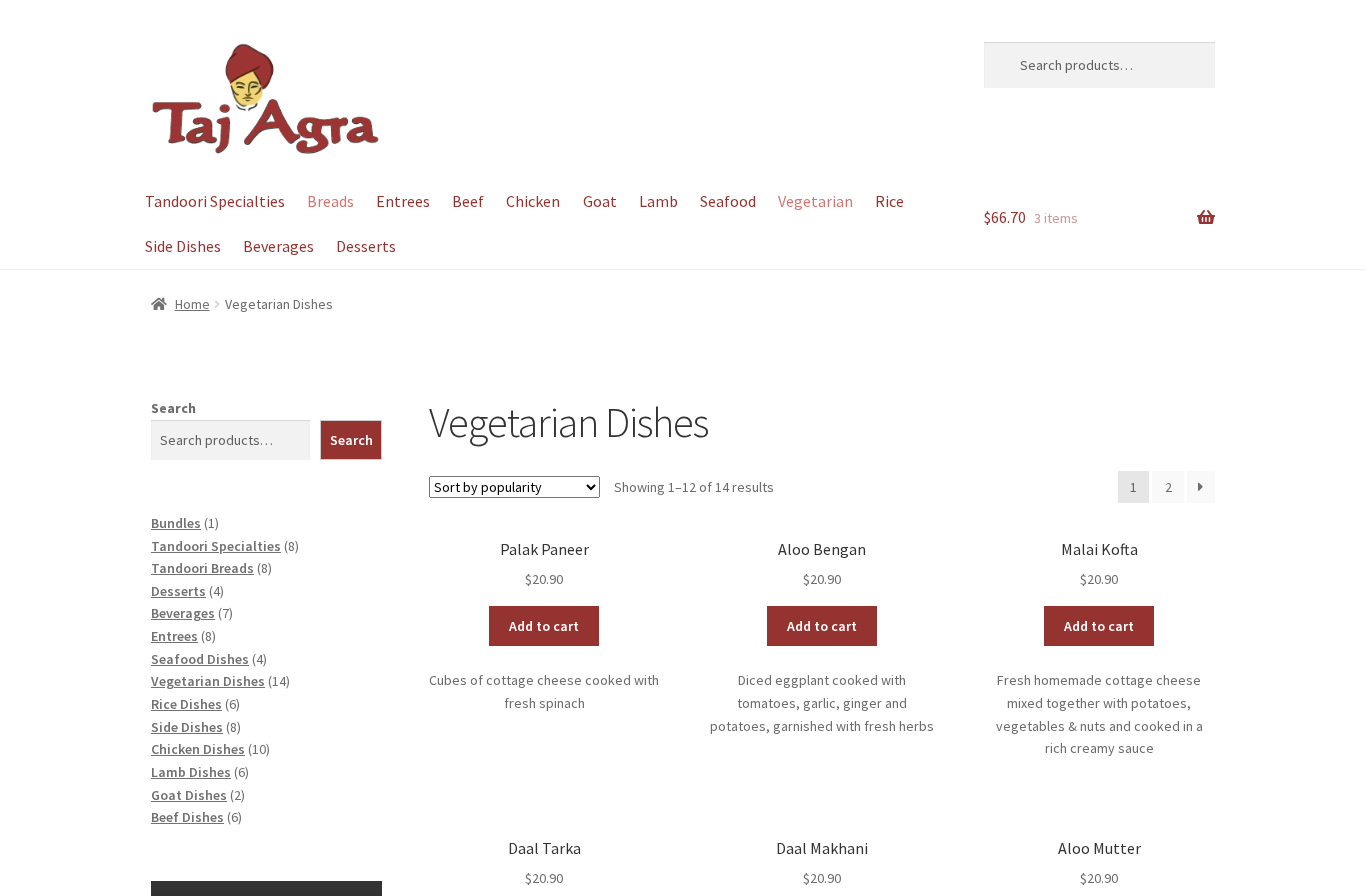 click on "Breads" at bounding box center [330, 201] 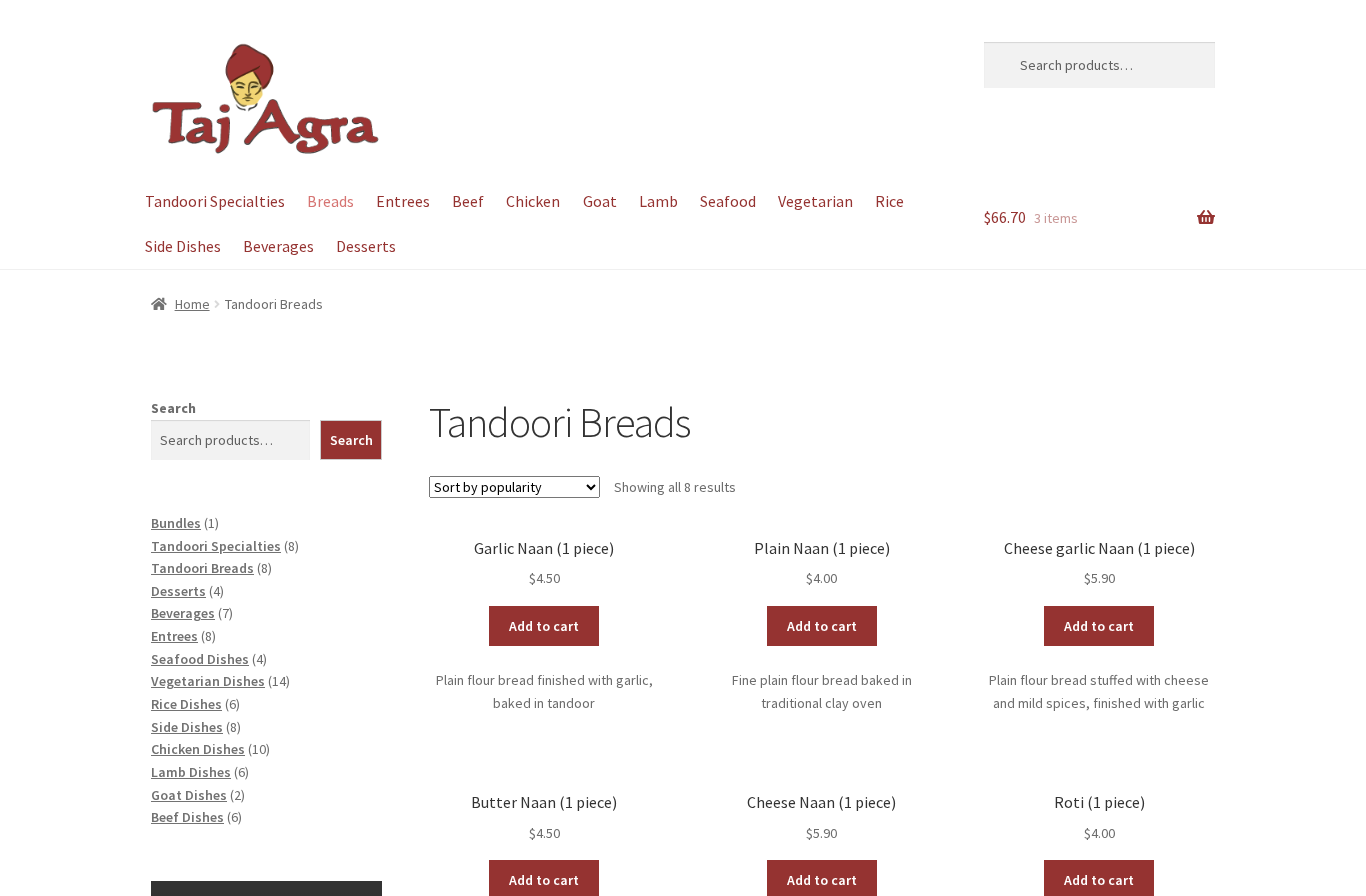 scroll, scrollTop: 0, scrollLeft: 0, axis: both 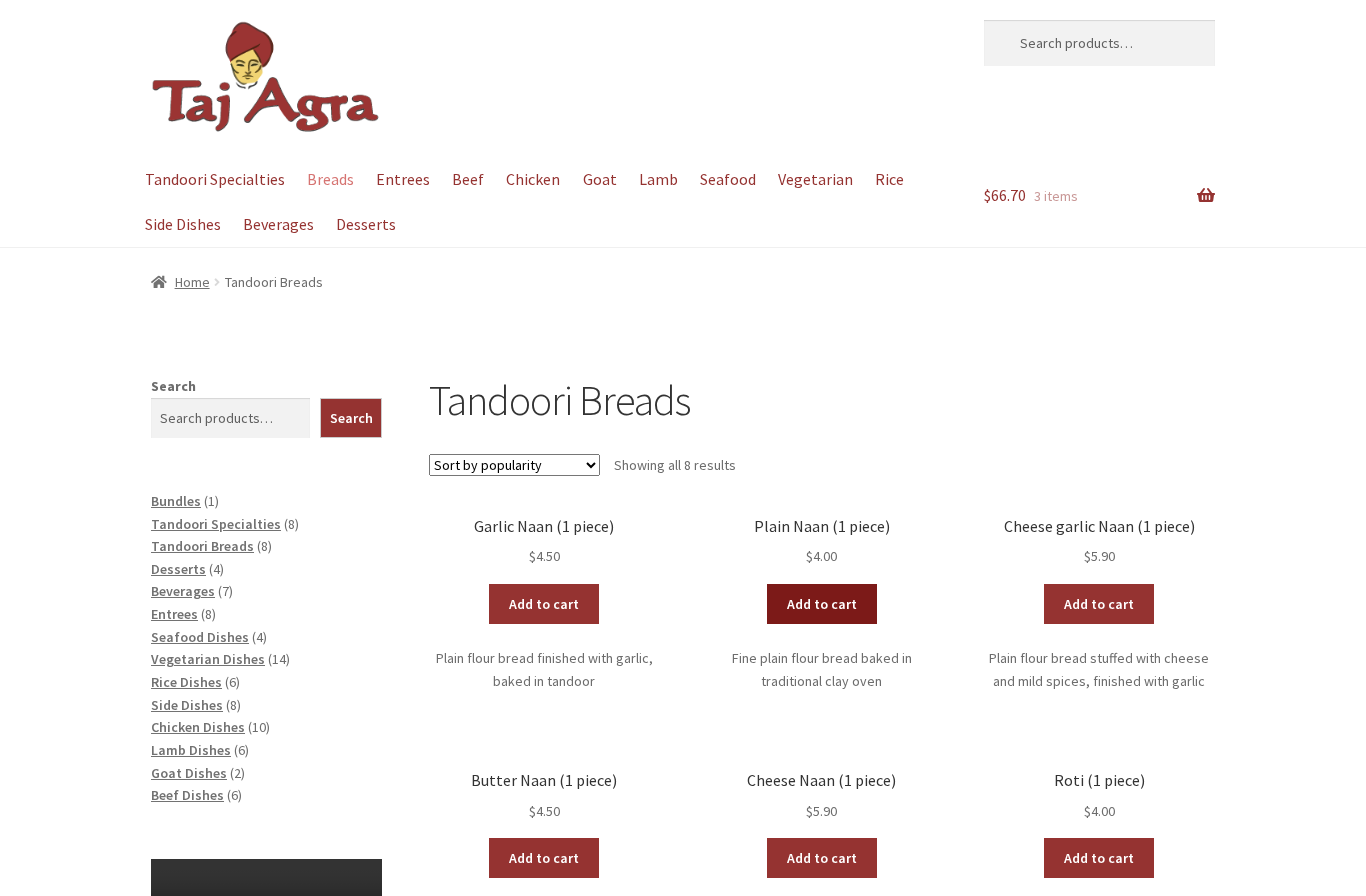 click on "Add to cart" at bounding box center (822, 605) 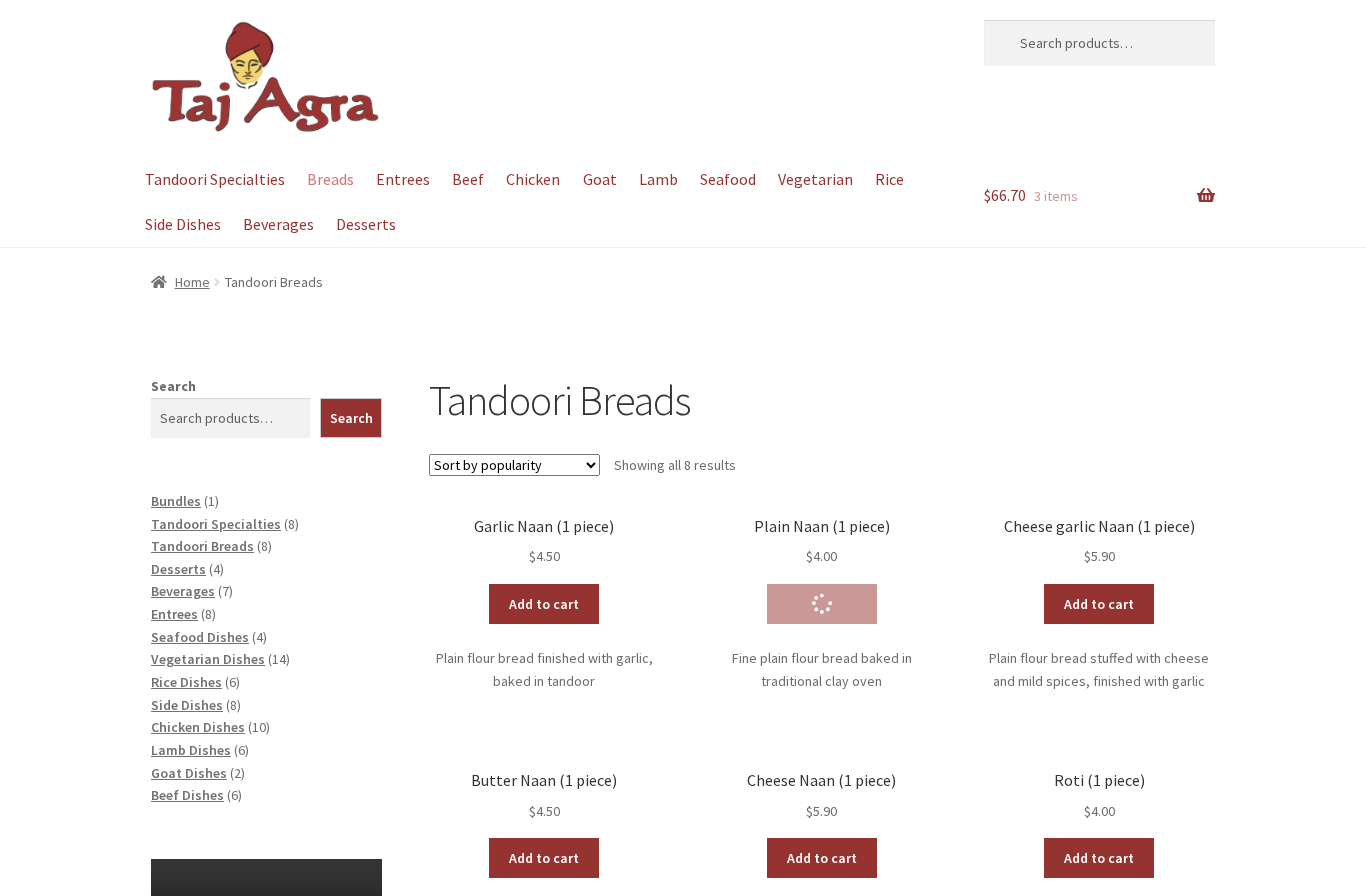 scroll, scrollTop: 22, scrollLeft: 0, axis: vertical 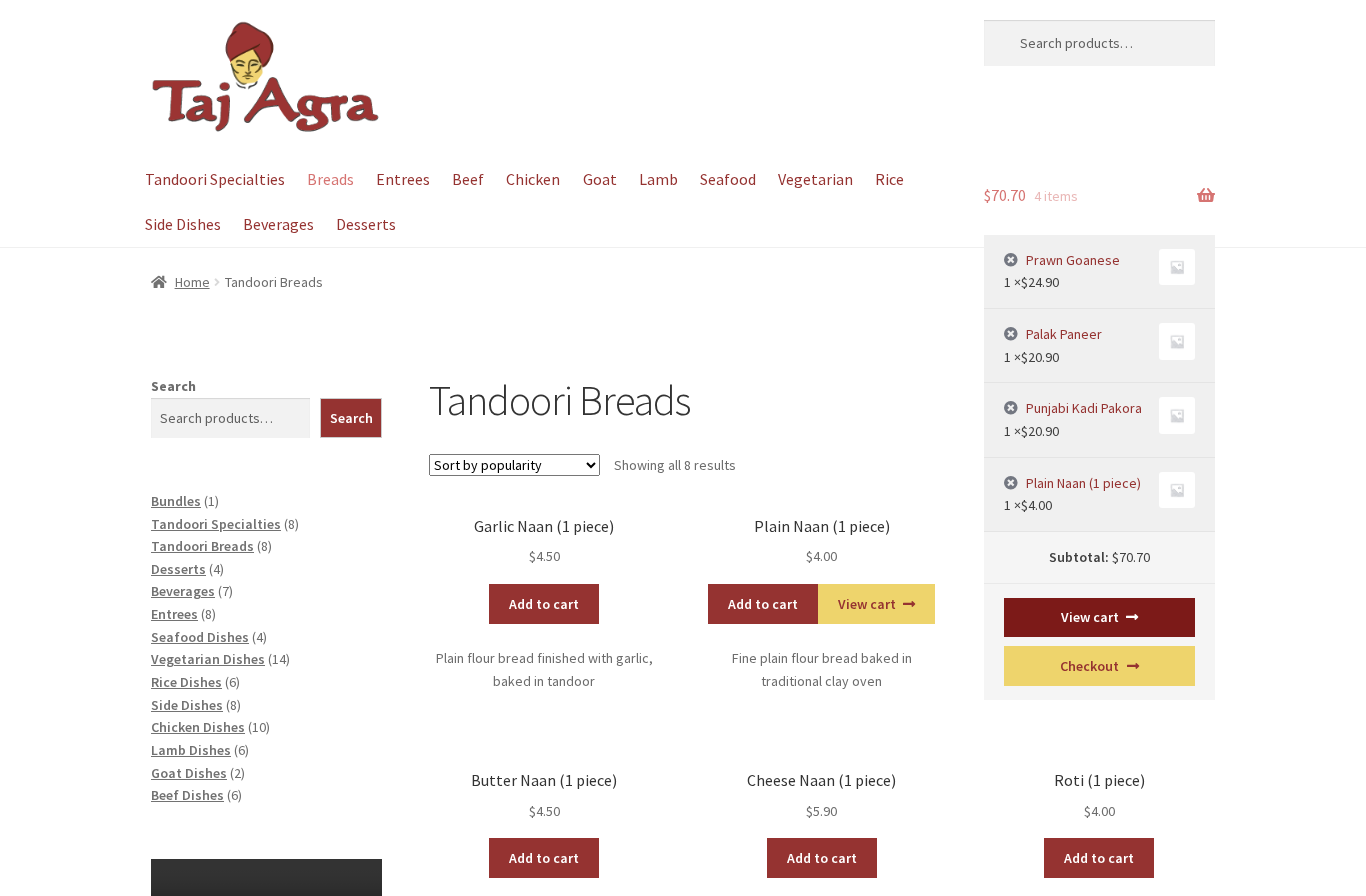 click on "View cart" at bounding box center (1100, 618) 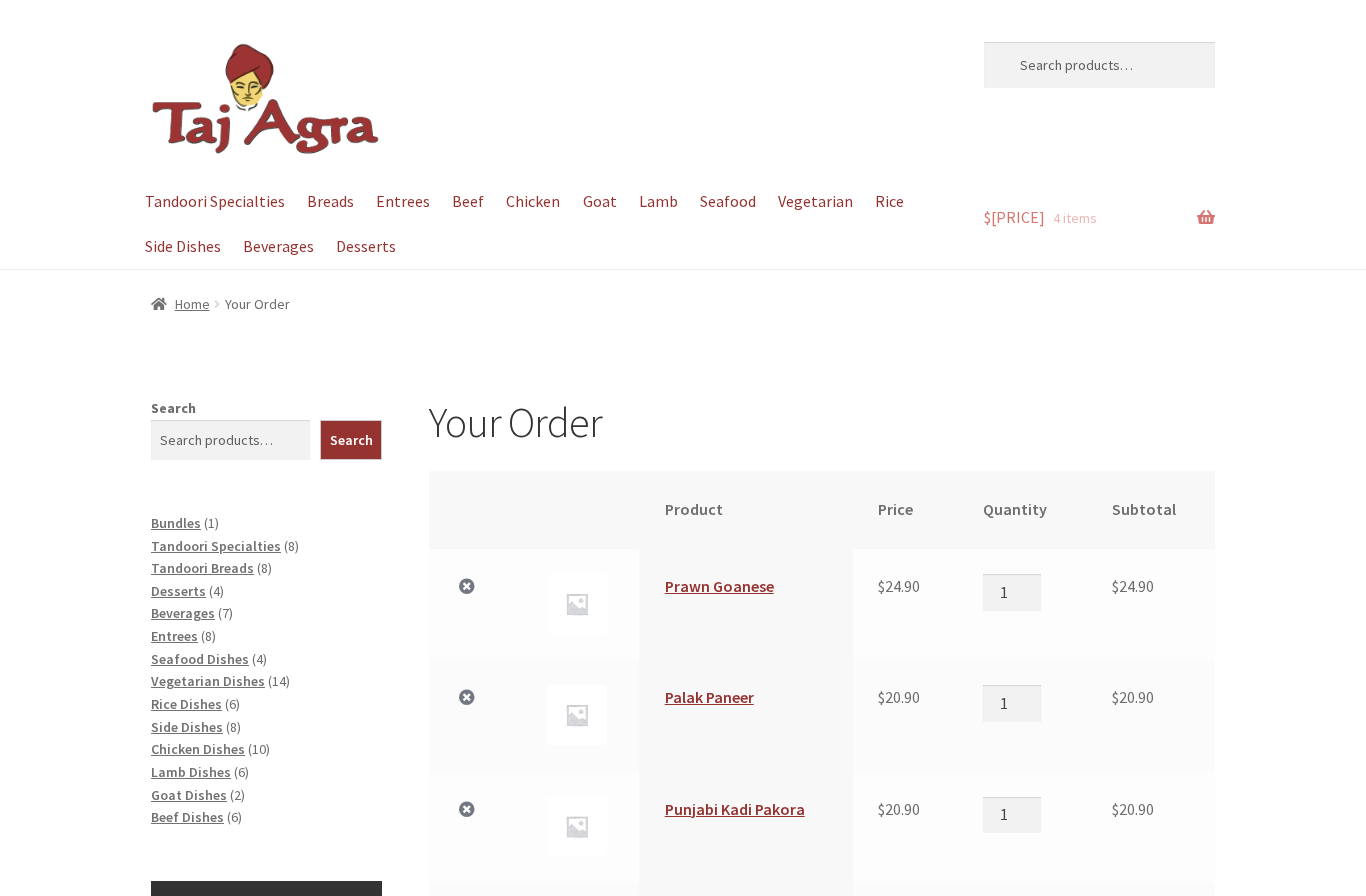 scroll, scrollTop: 0, scrollLeft: 0, axis: both 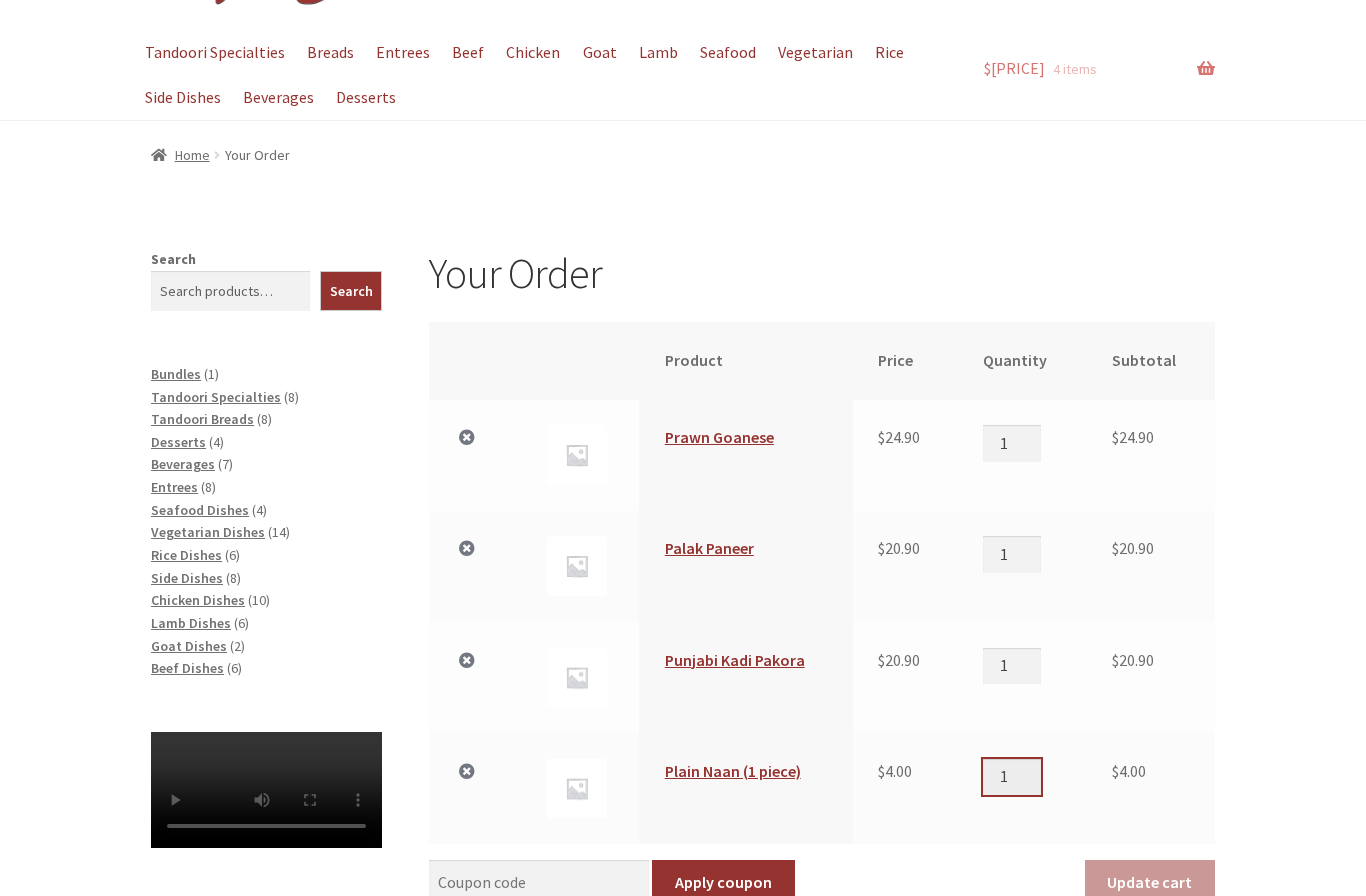 click on "1" at bounding box center (1012, 777) 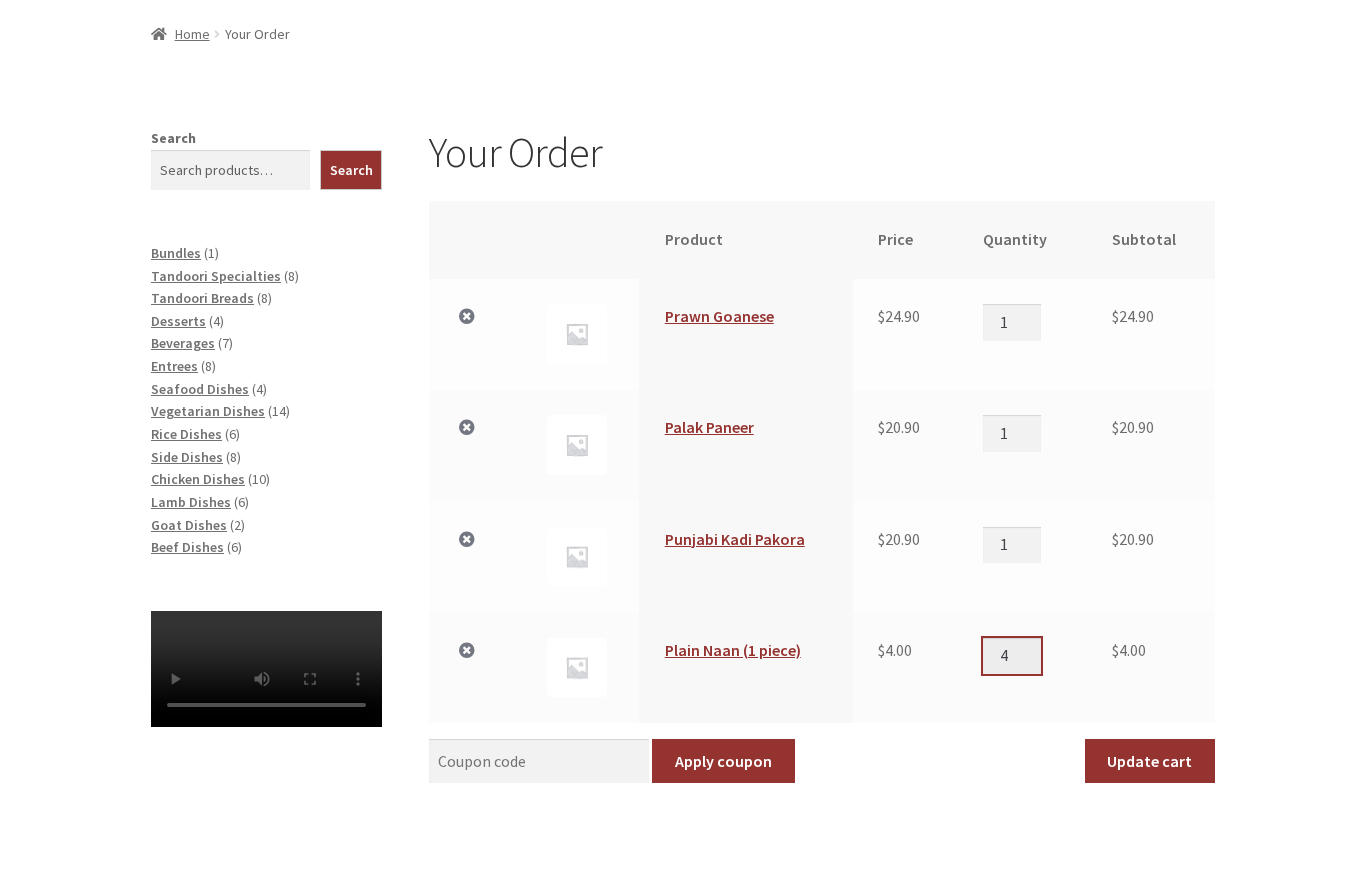 scroll, scrollTop: 171, scrollLeft: 0, axis: vertical 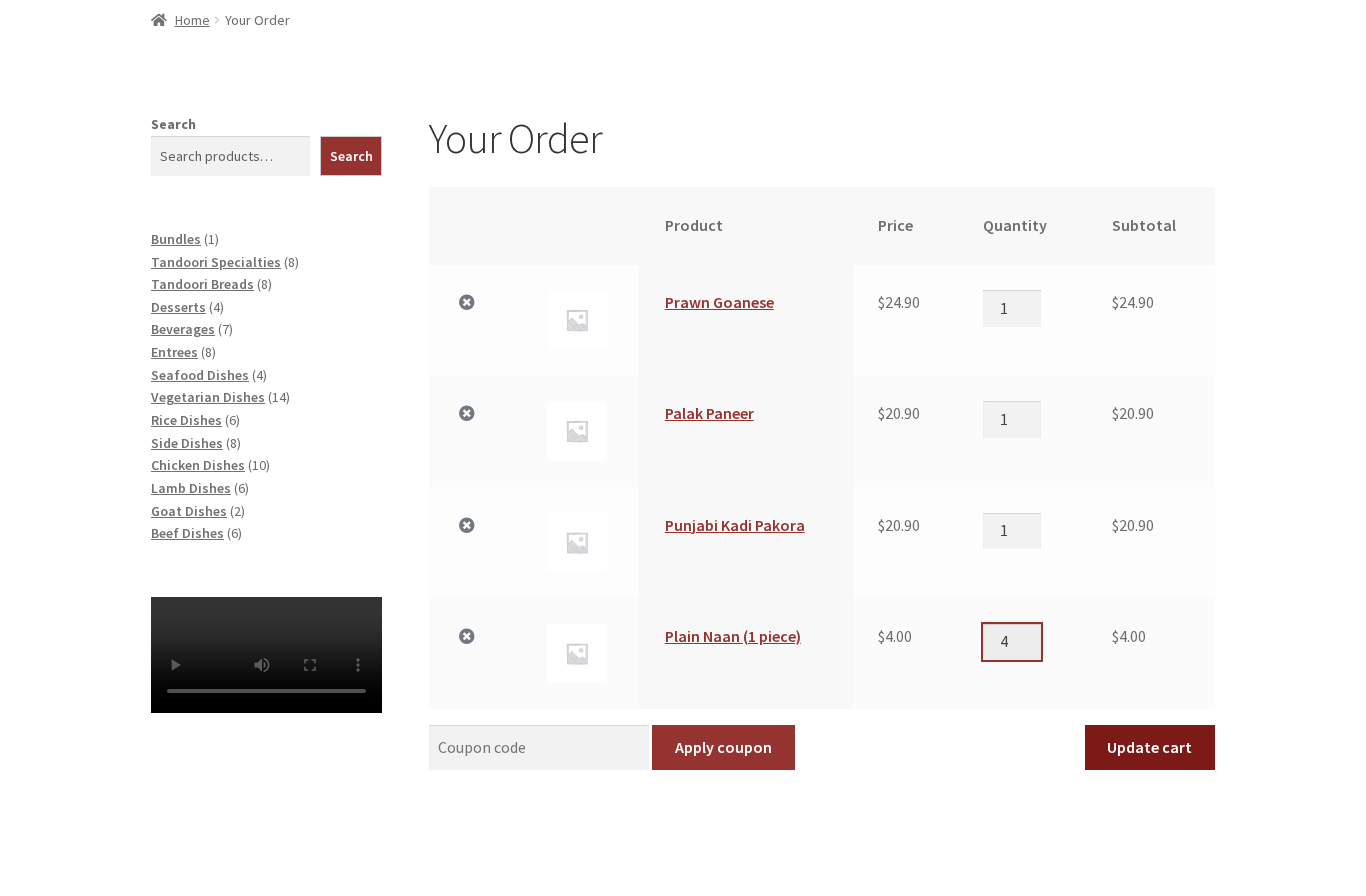 type on "4" 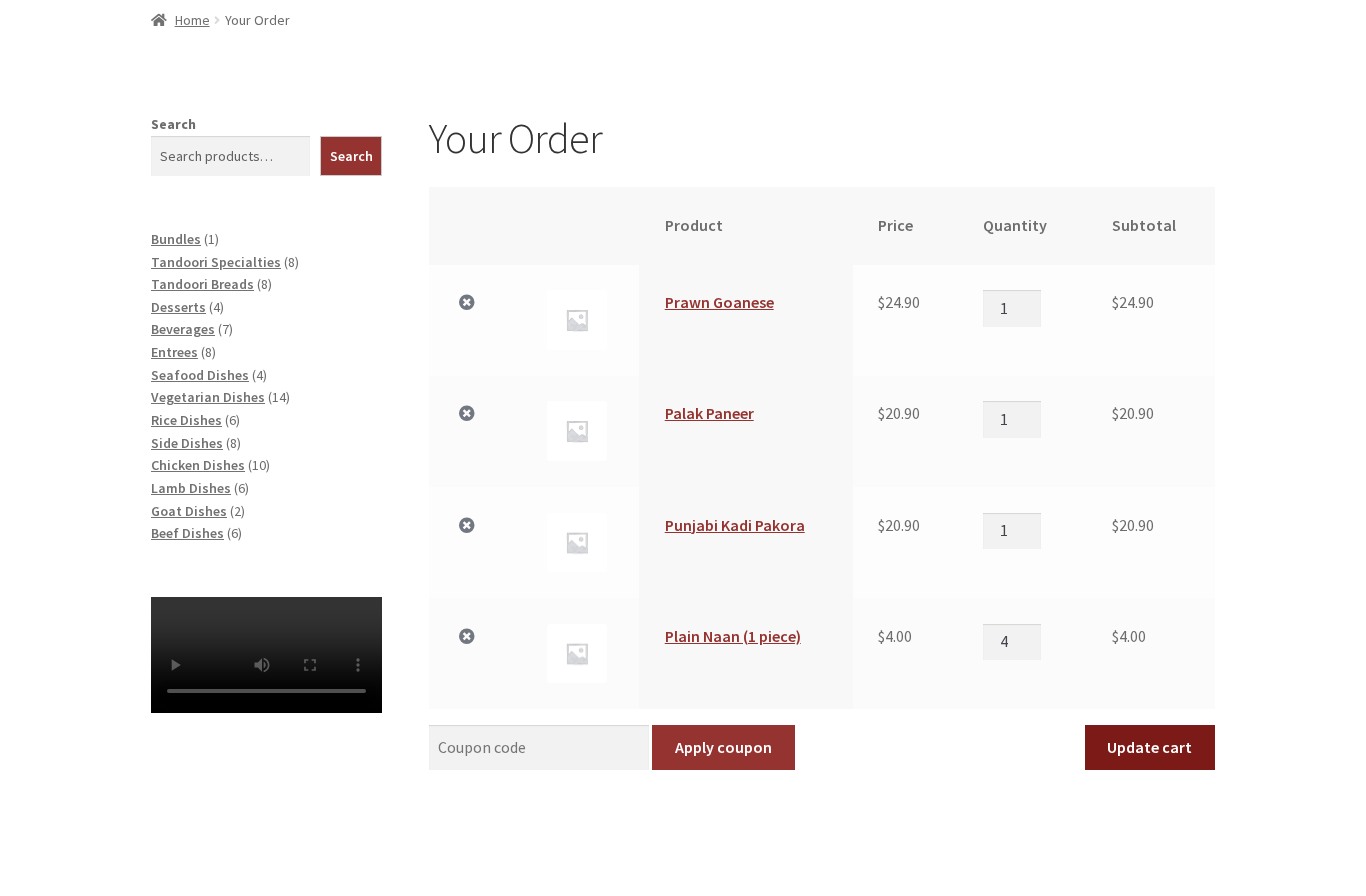 click on "Update cart" at bounding box center (1150, 861) 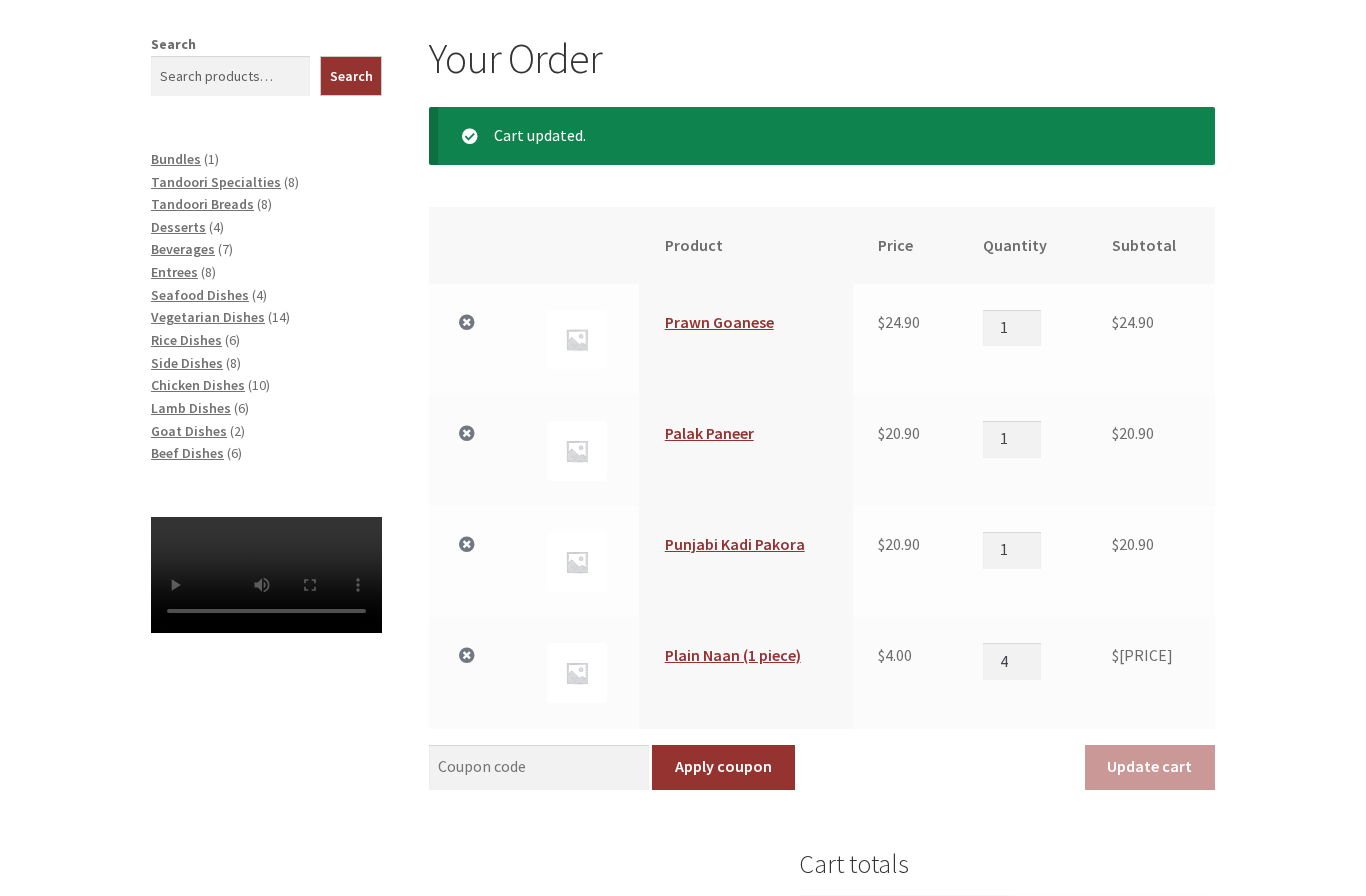 scroll, scrollTop: 367, scrollLeft: 0, axis: vertical 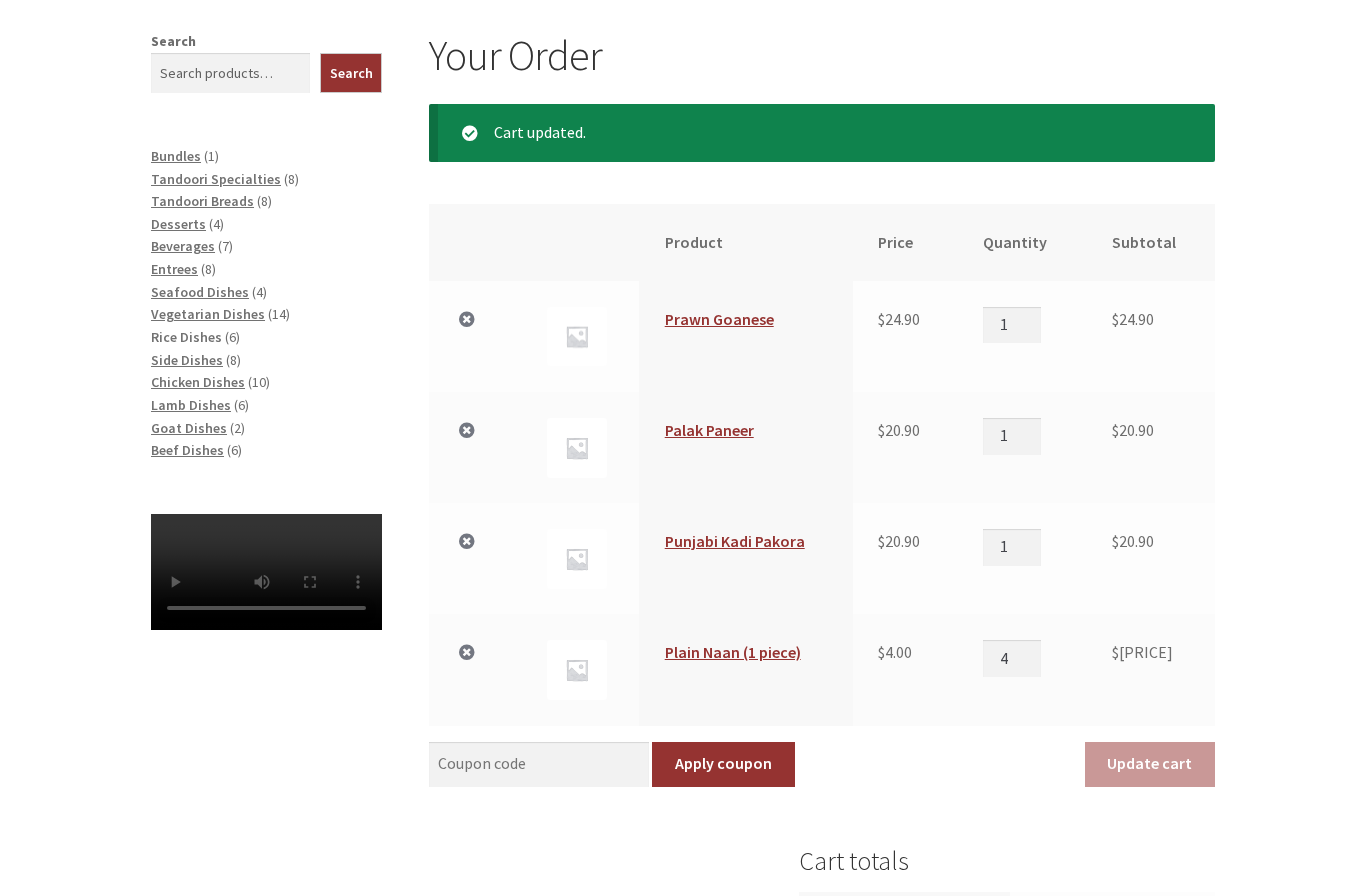 click on "Rice Dishes" at bounding box center (186, 337) 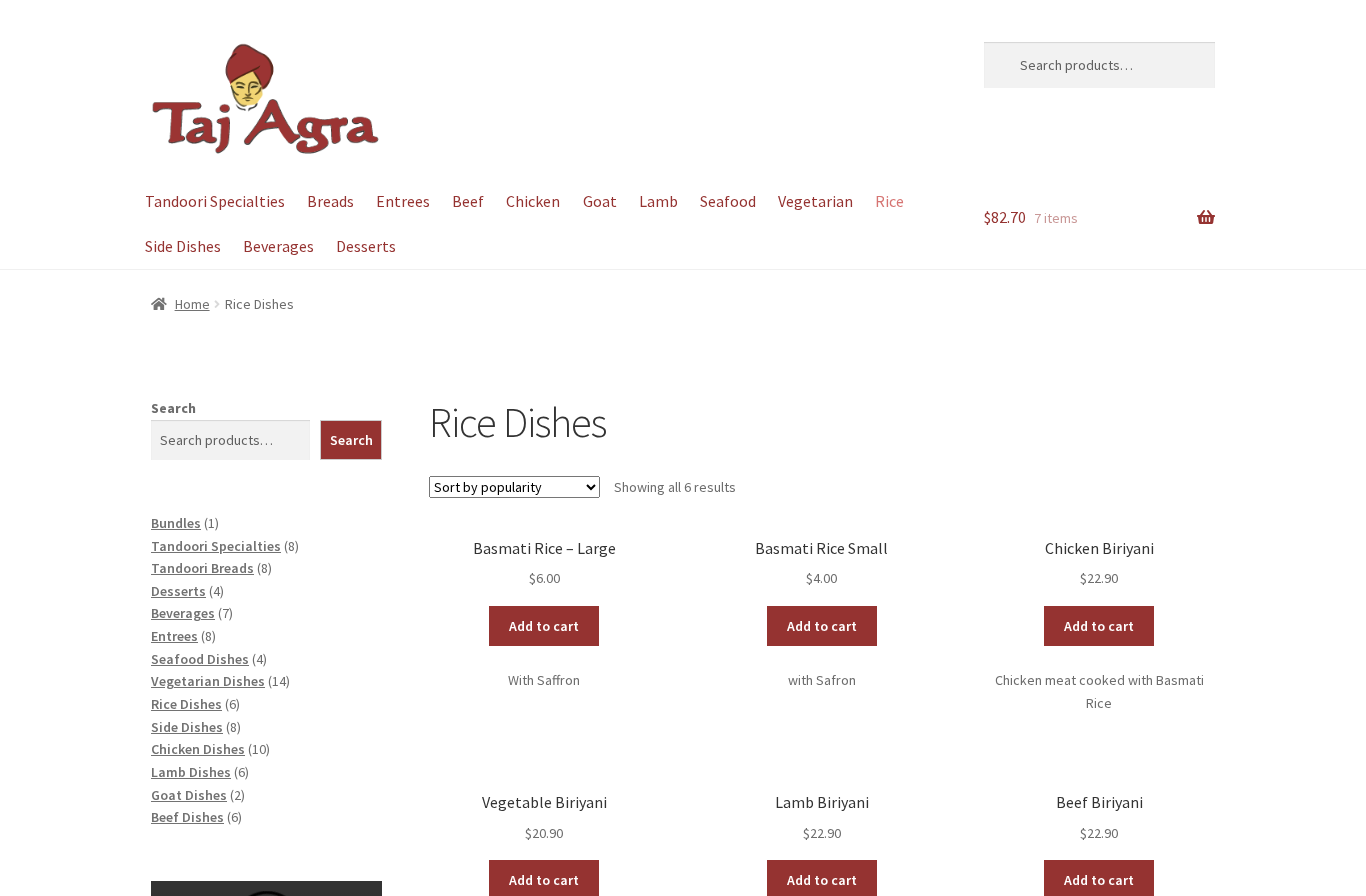 scroll, scrollTop: 0, scrollLeft: 0, axis: both 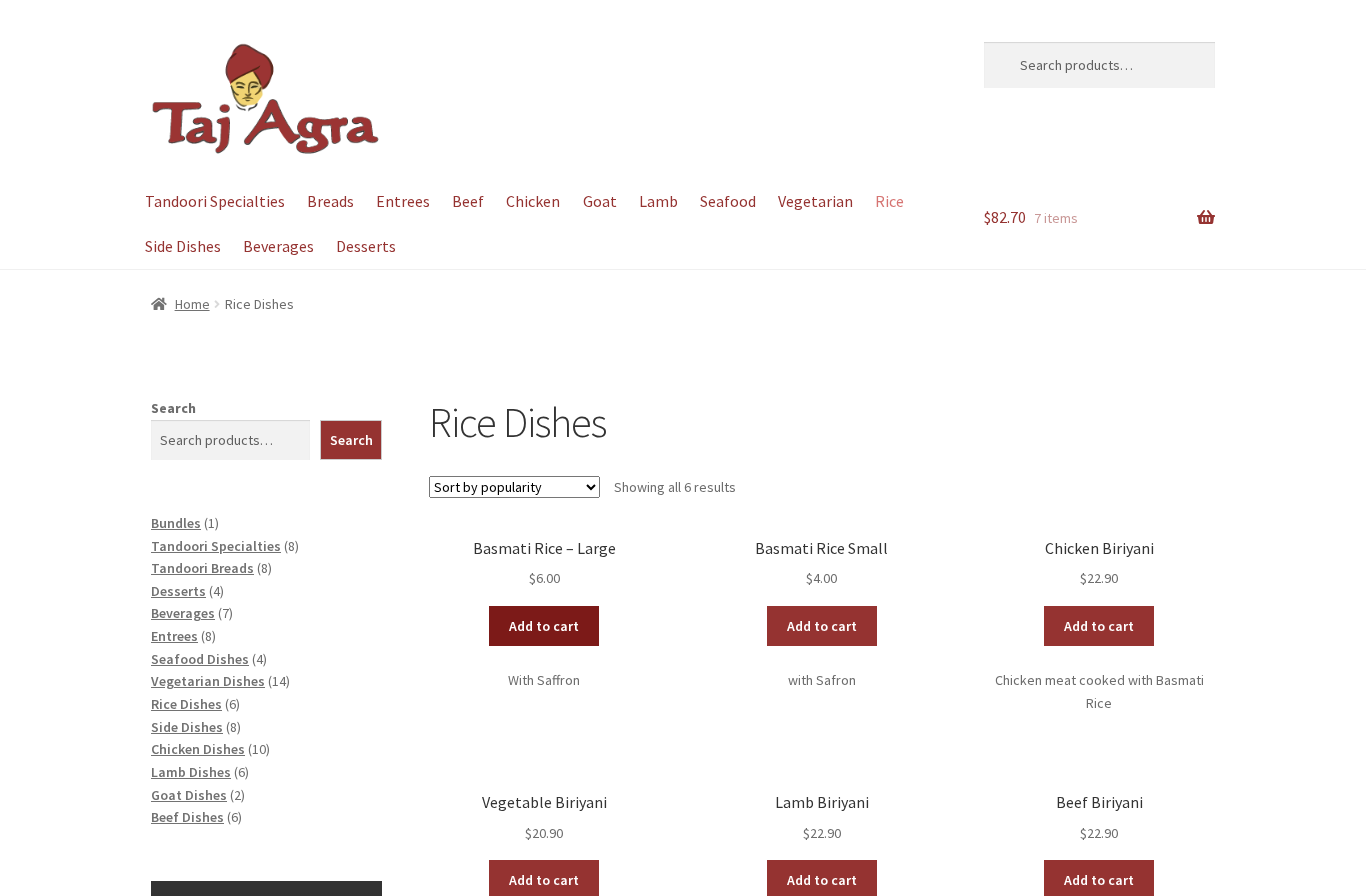 click on "Add to cart" at bounding box center (544, 626) 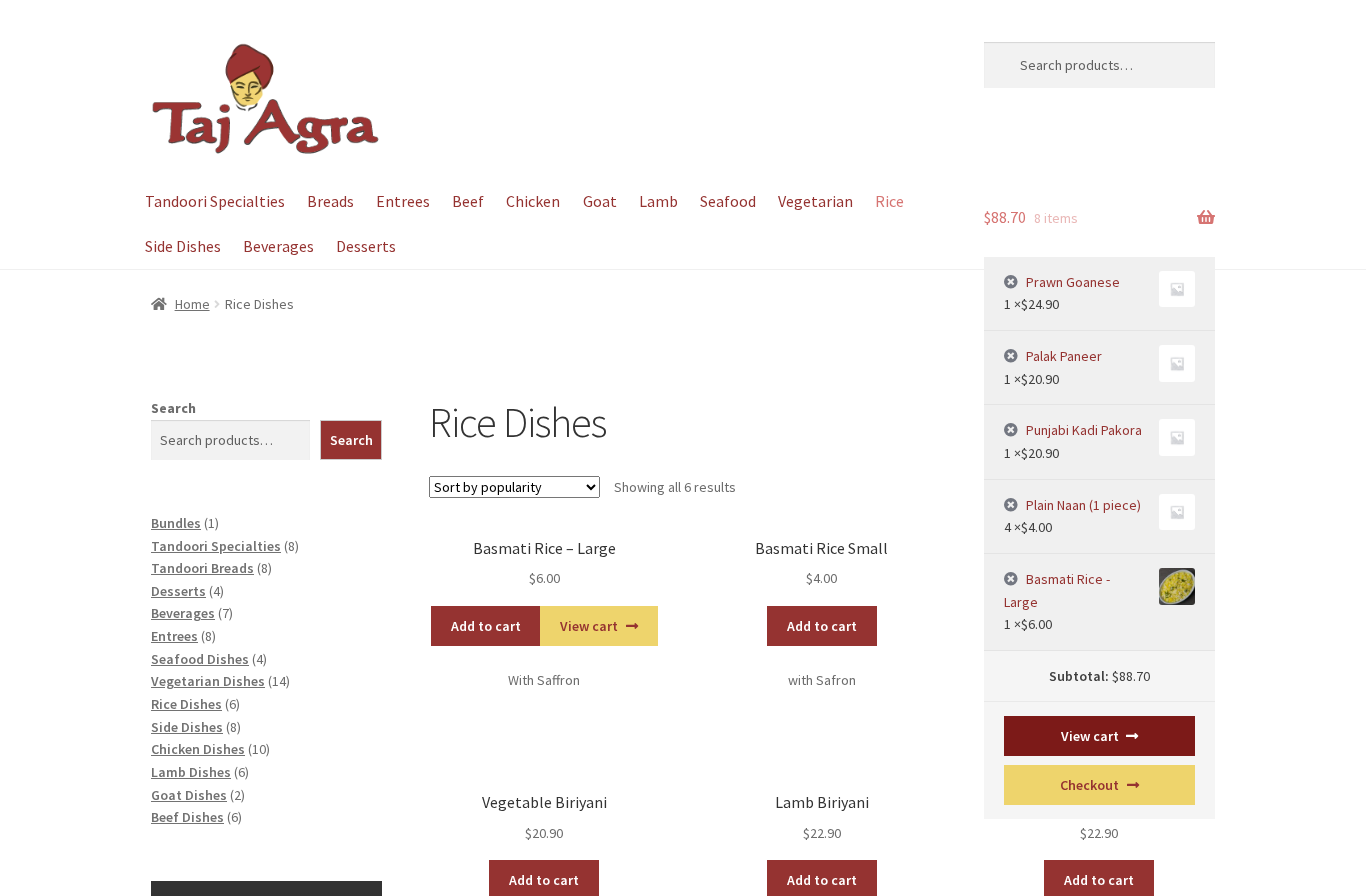 click on "View cart" at bounding box center (1100, 736) 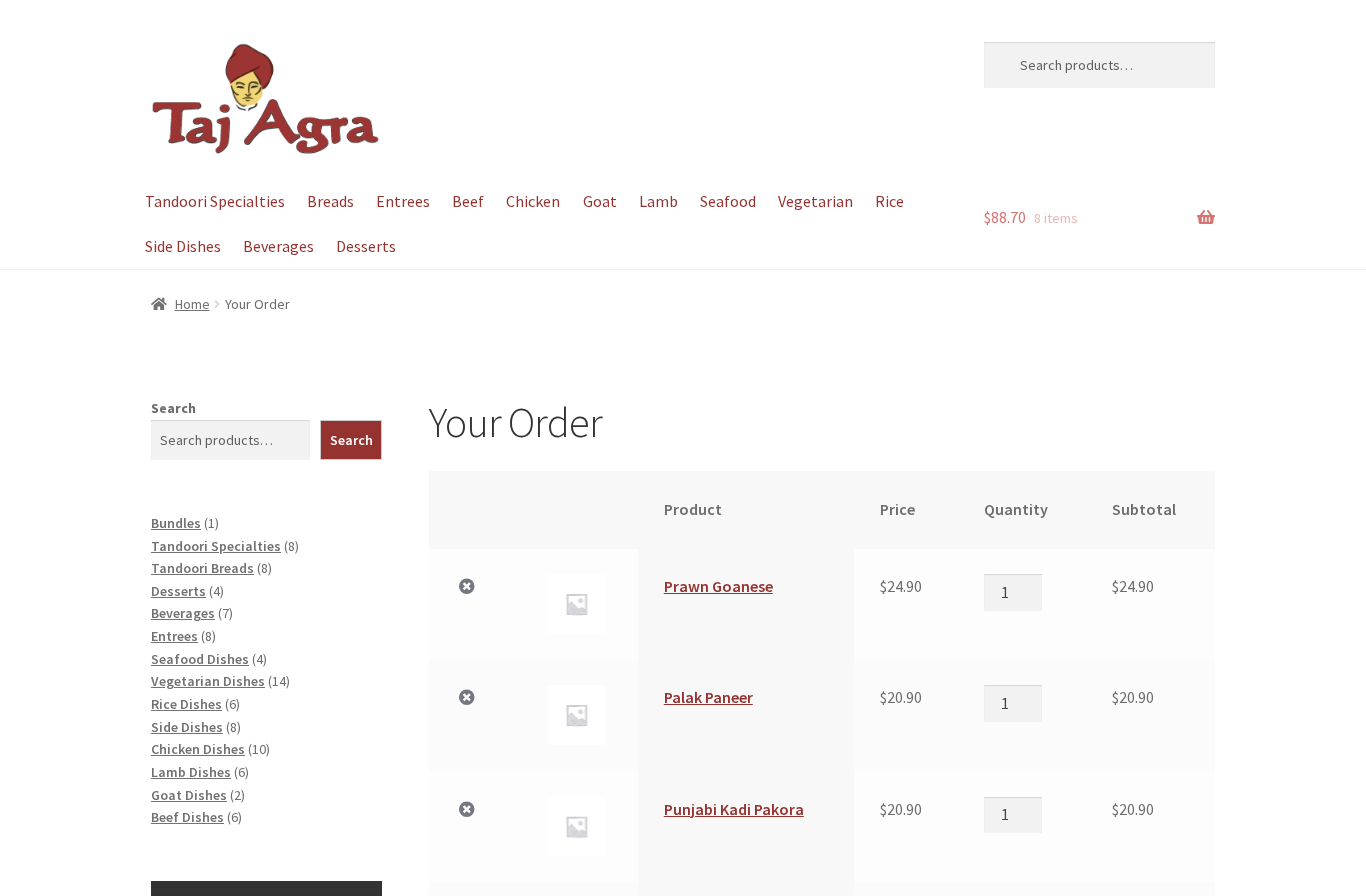 scroll, scrollTop: 0, scrollLeft: 0, axis: both 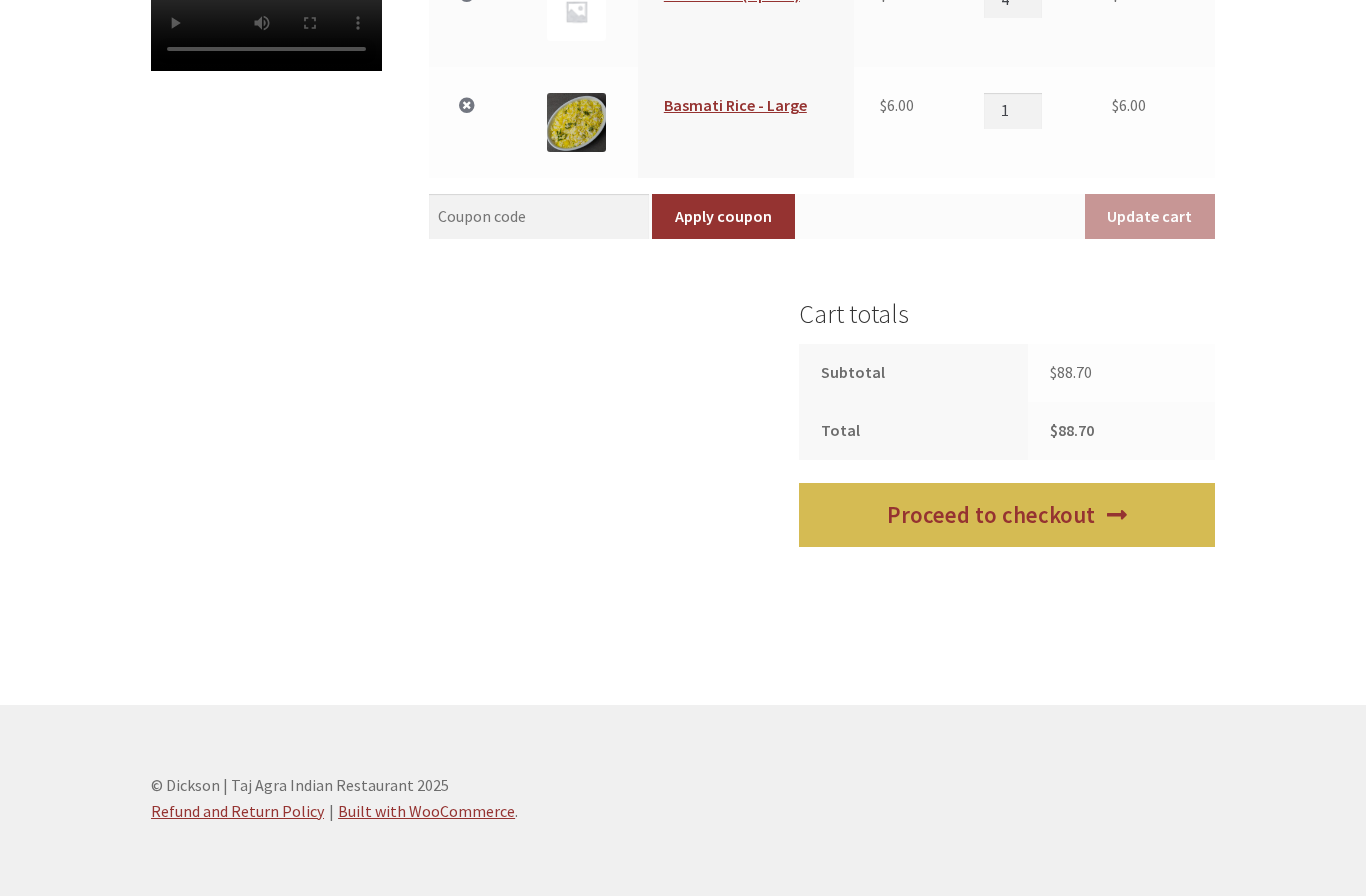 click on "Proceed to checkout" at bounding box center [1007, 516] 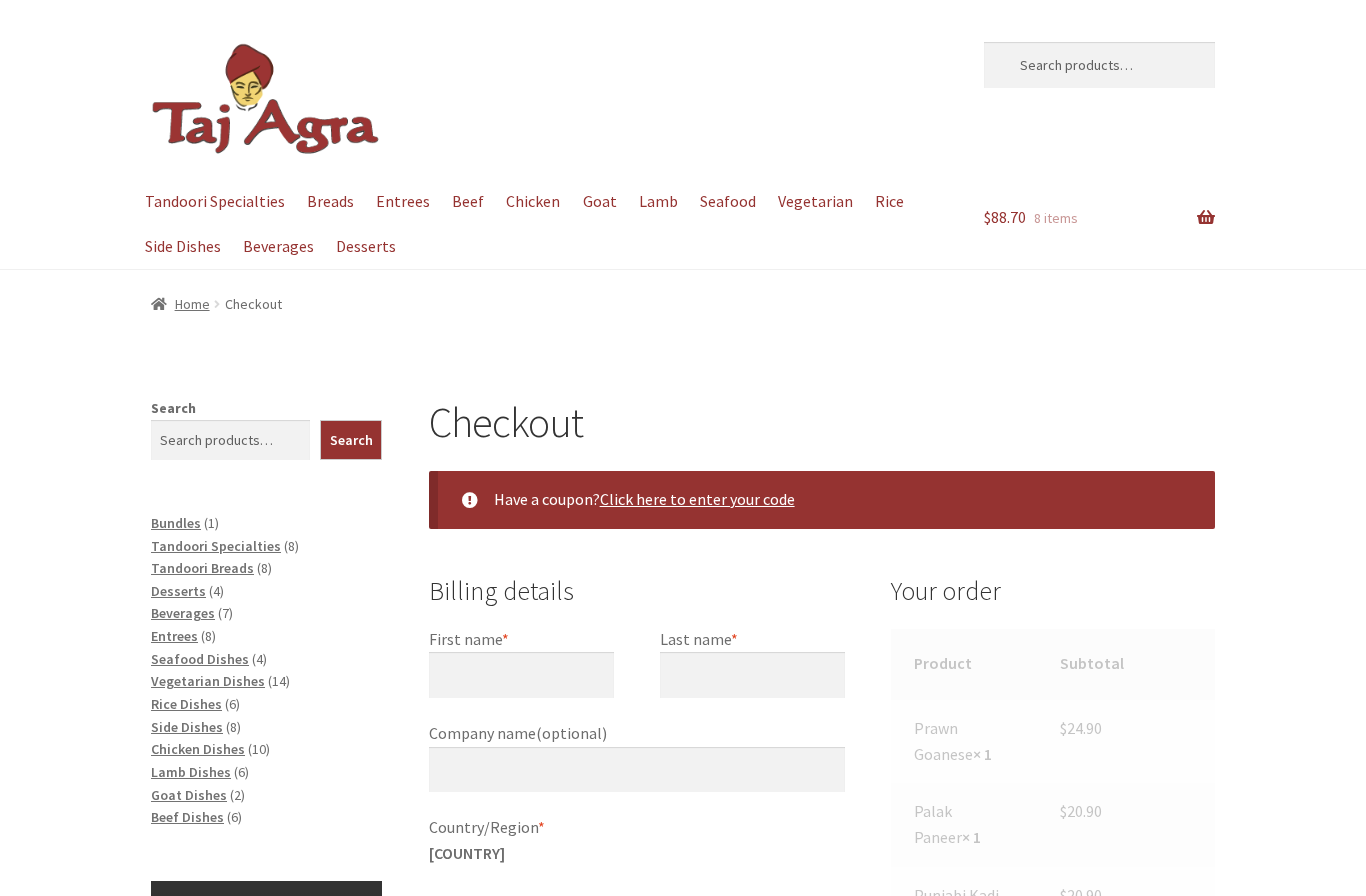 select on "ACT" 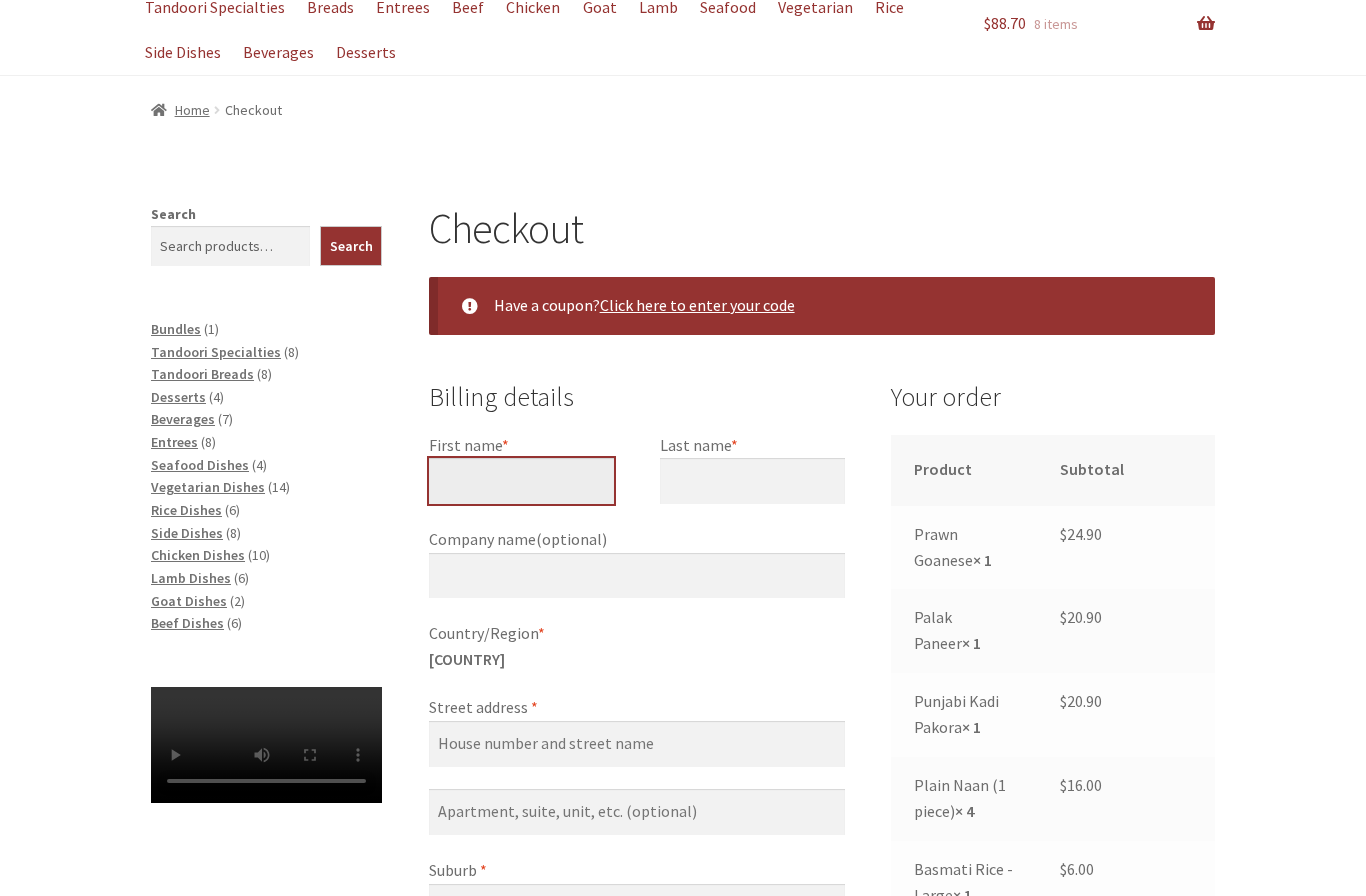 click on "First name  *" at bounding box center [521, 482] 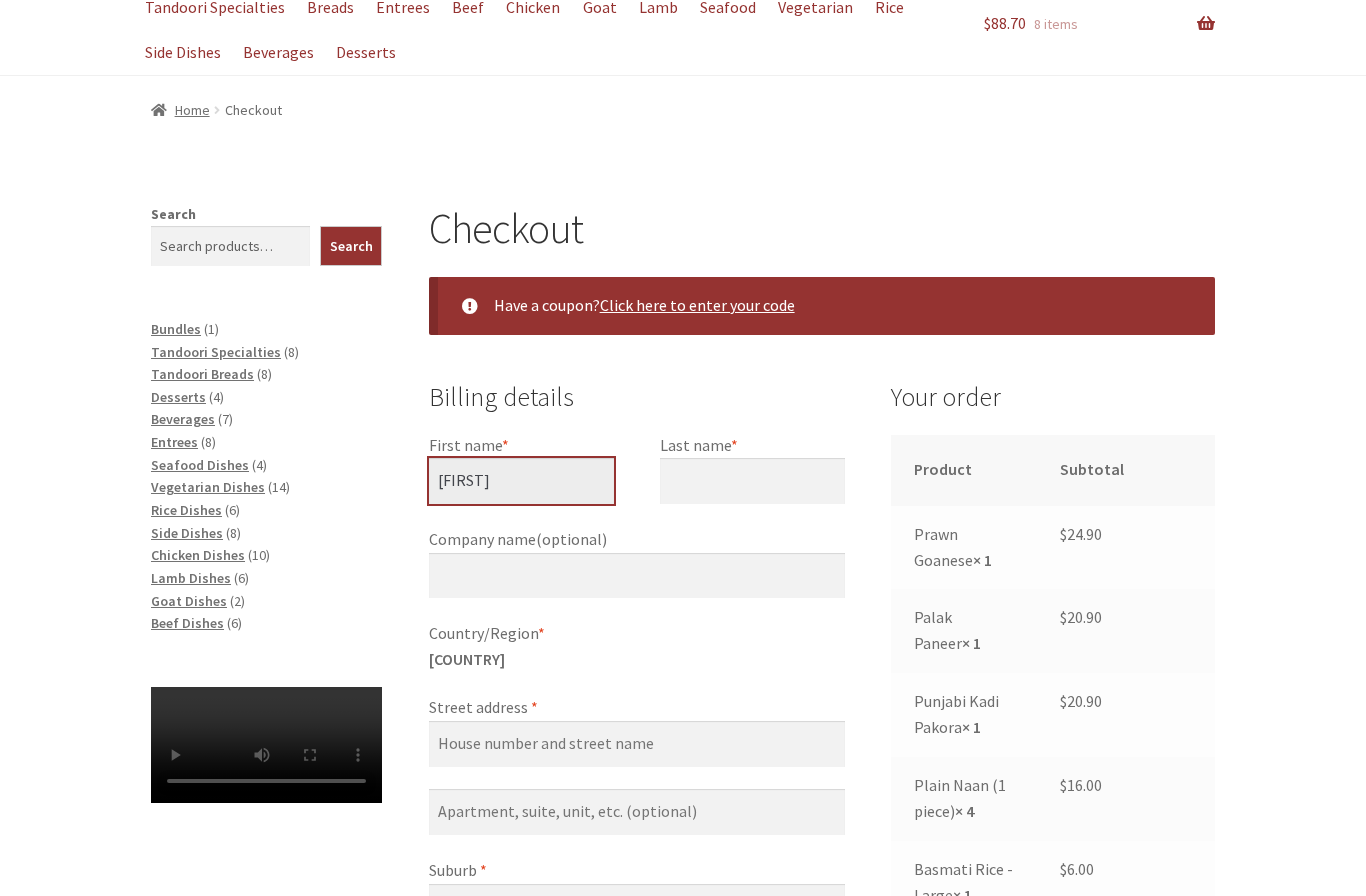 type on "Jesse" 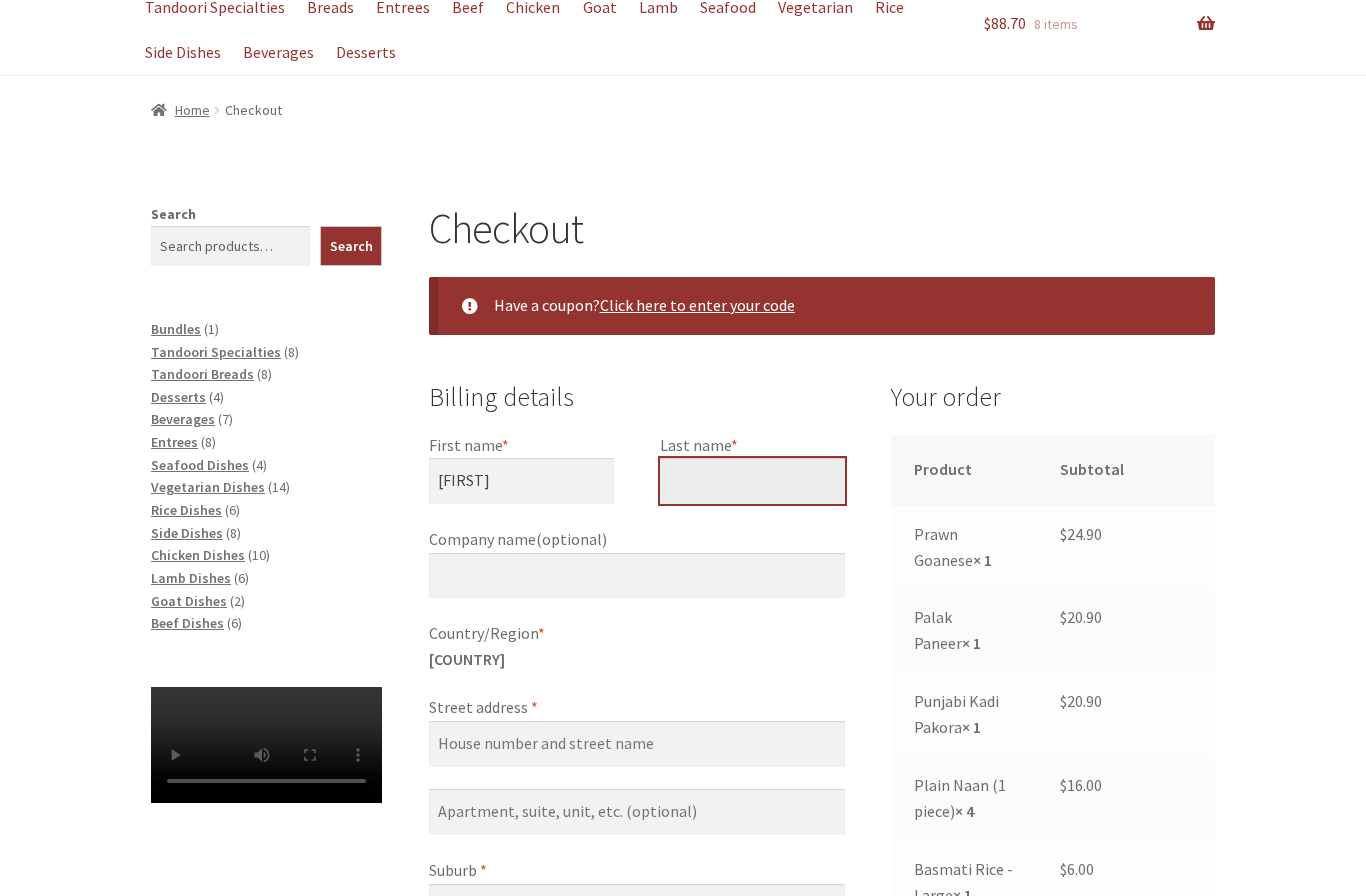 click on "Last name  *" at bounding box center (752, 481) 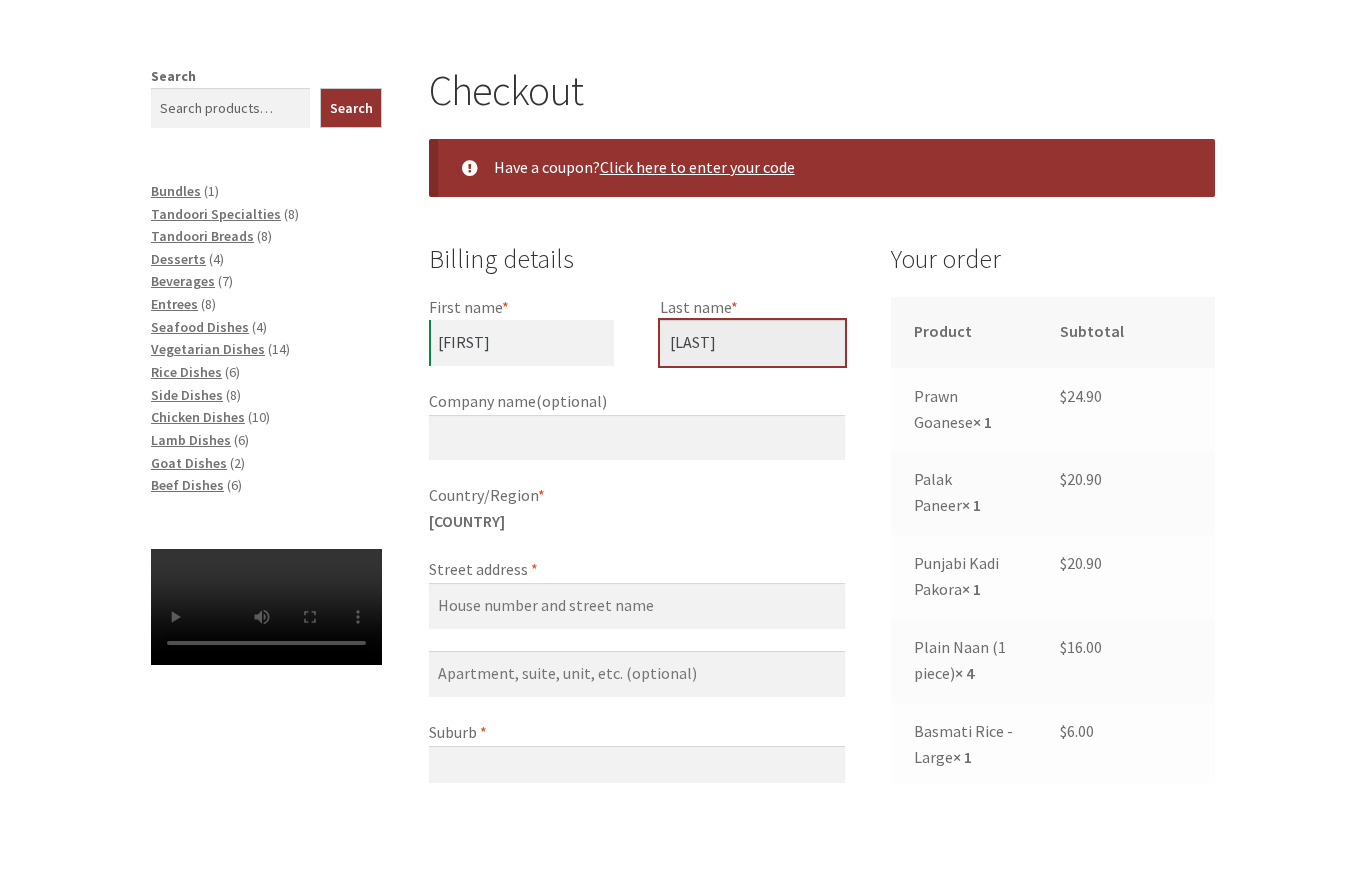 scroll, scrollTop: 222, scrollLeft: 0, axis: vertical 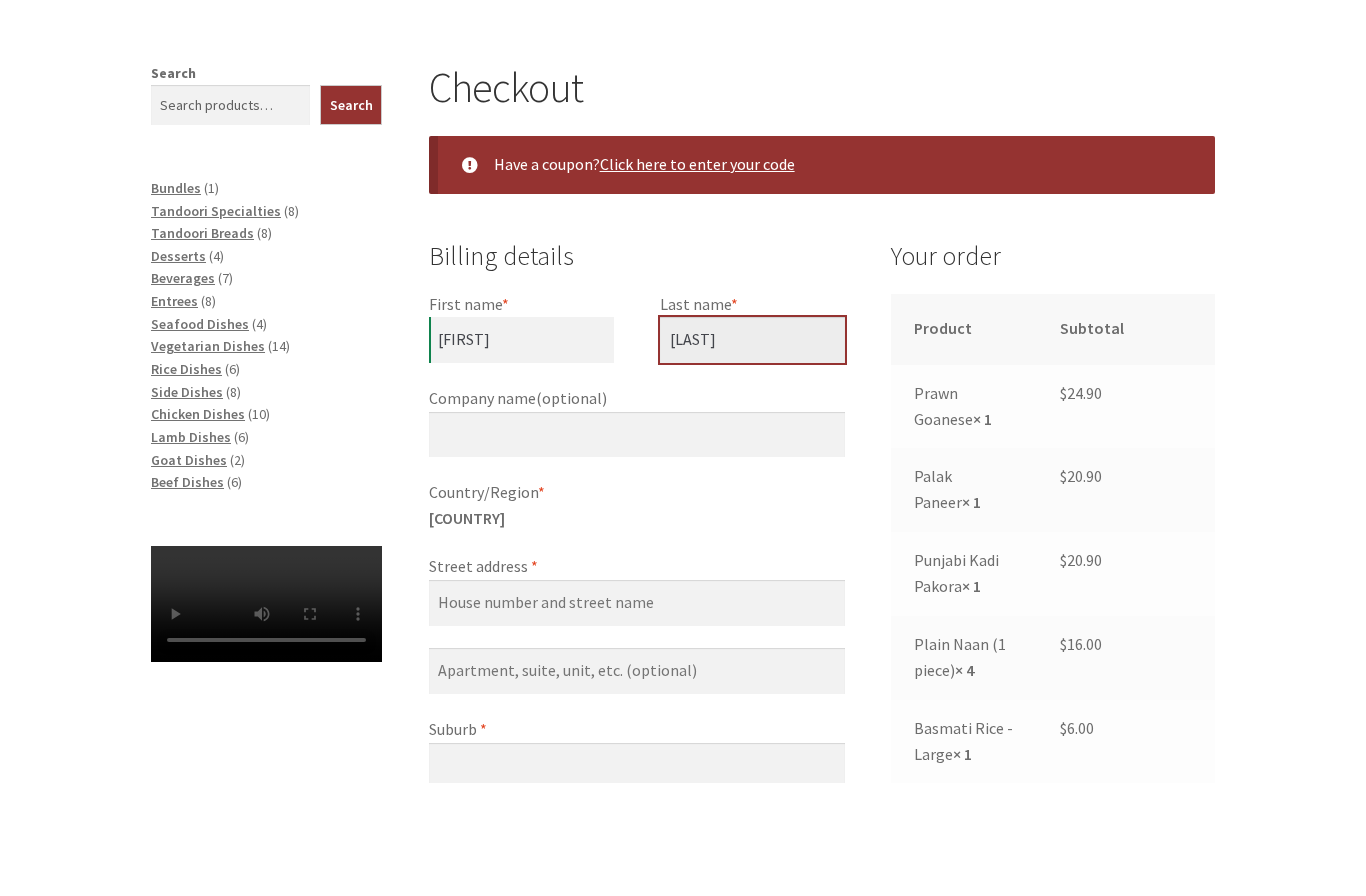 type on "Graham" 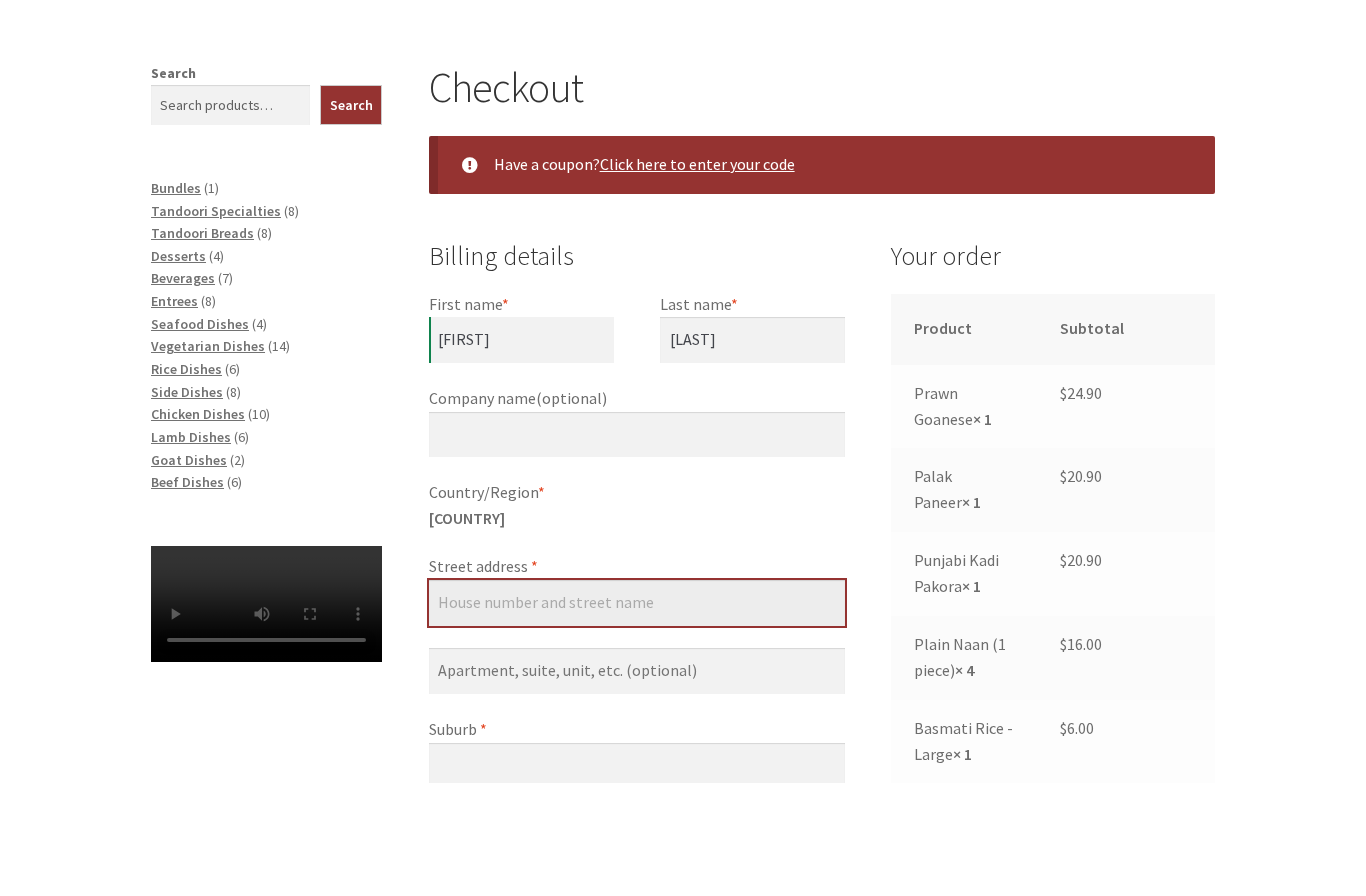 click on "Street address   *" at bounding box center (637, 716) 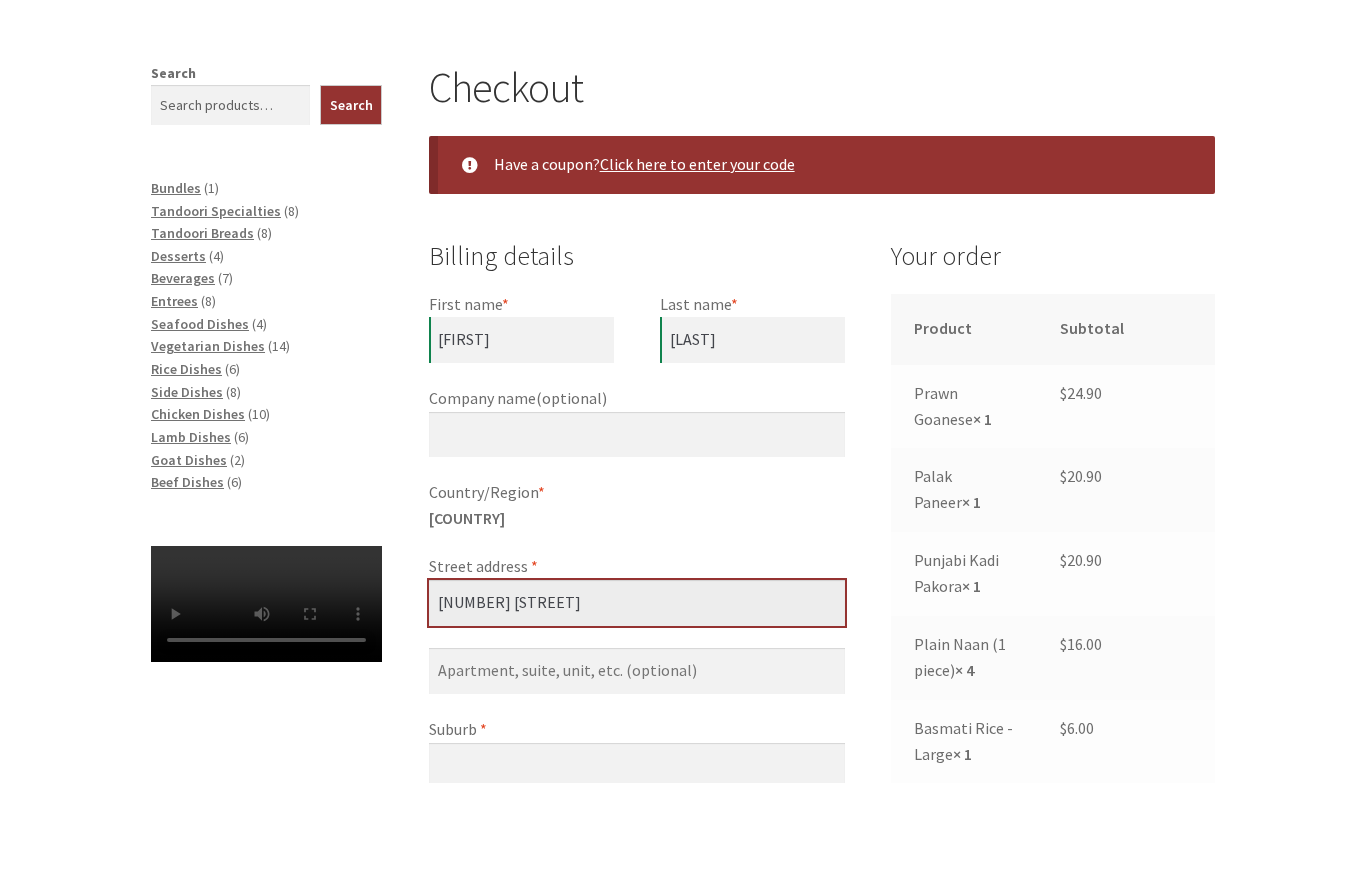 type on "77 Maitland St" 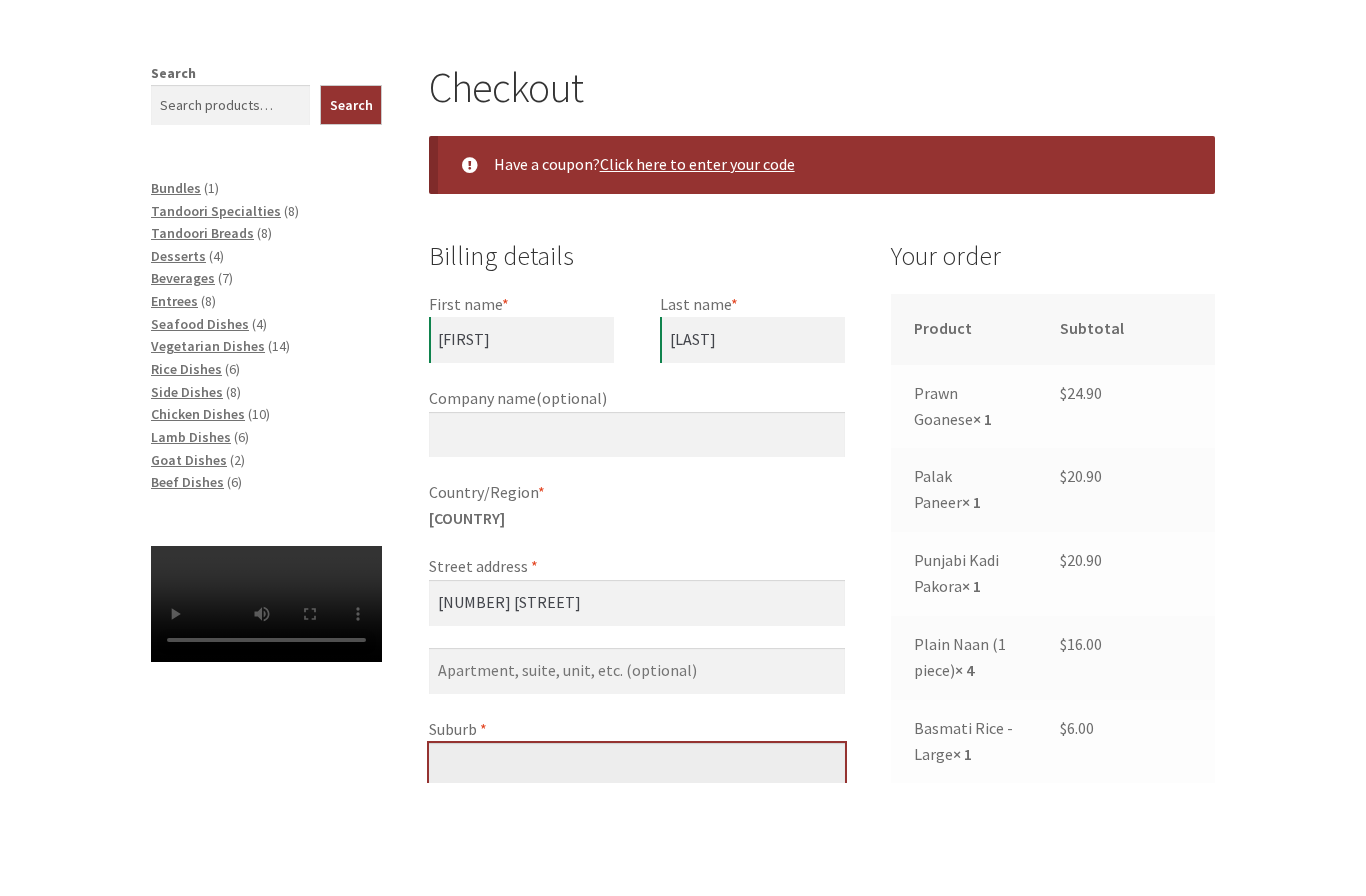 click on "Suburb   *" at bounding box center [637, 879] 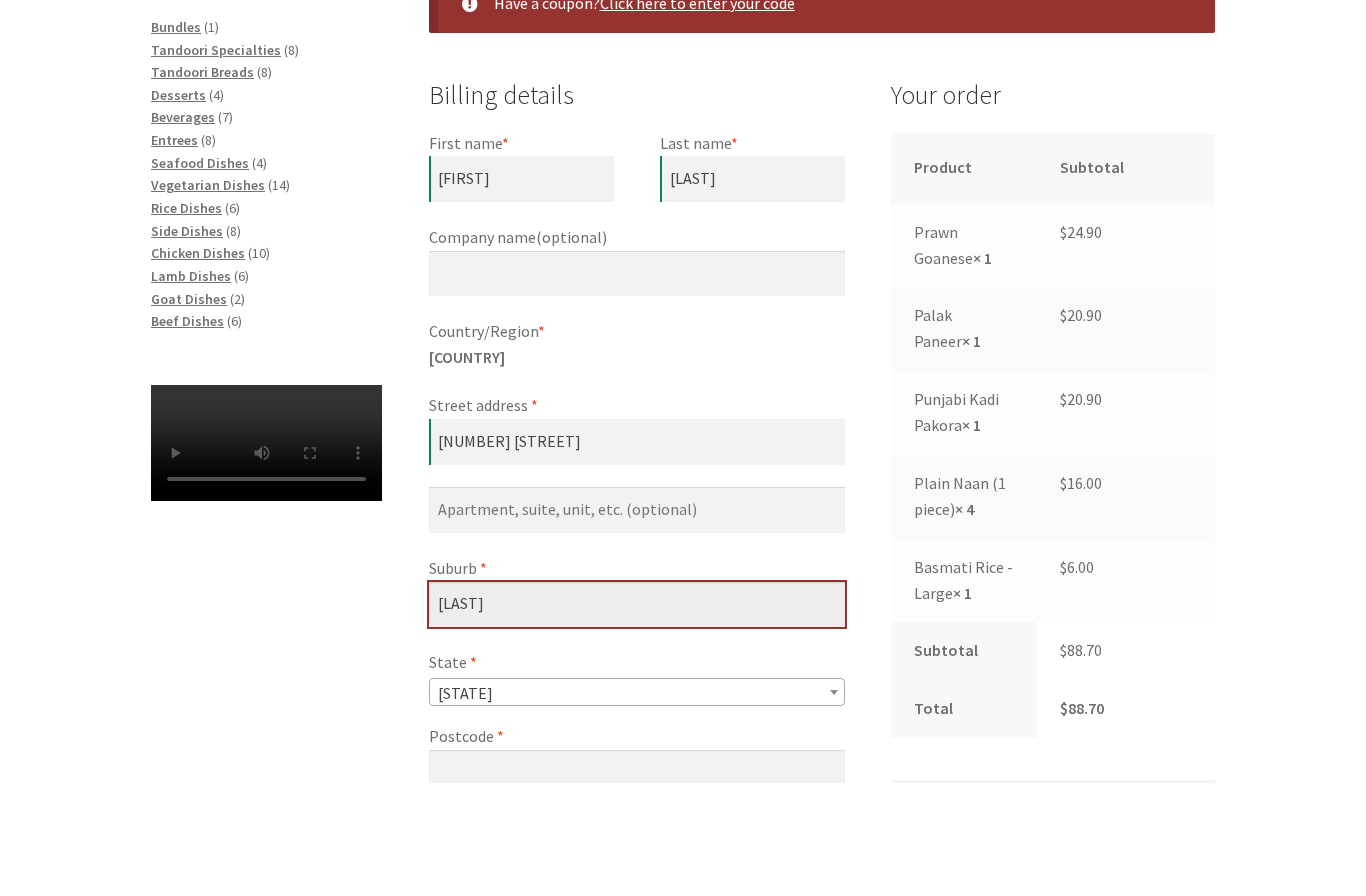 scroll, scrollTop: 398, scrollLeft: 0, axis: vertical 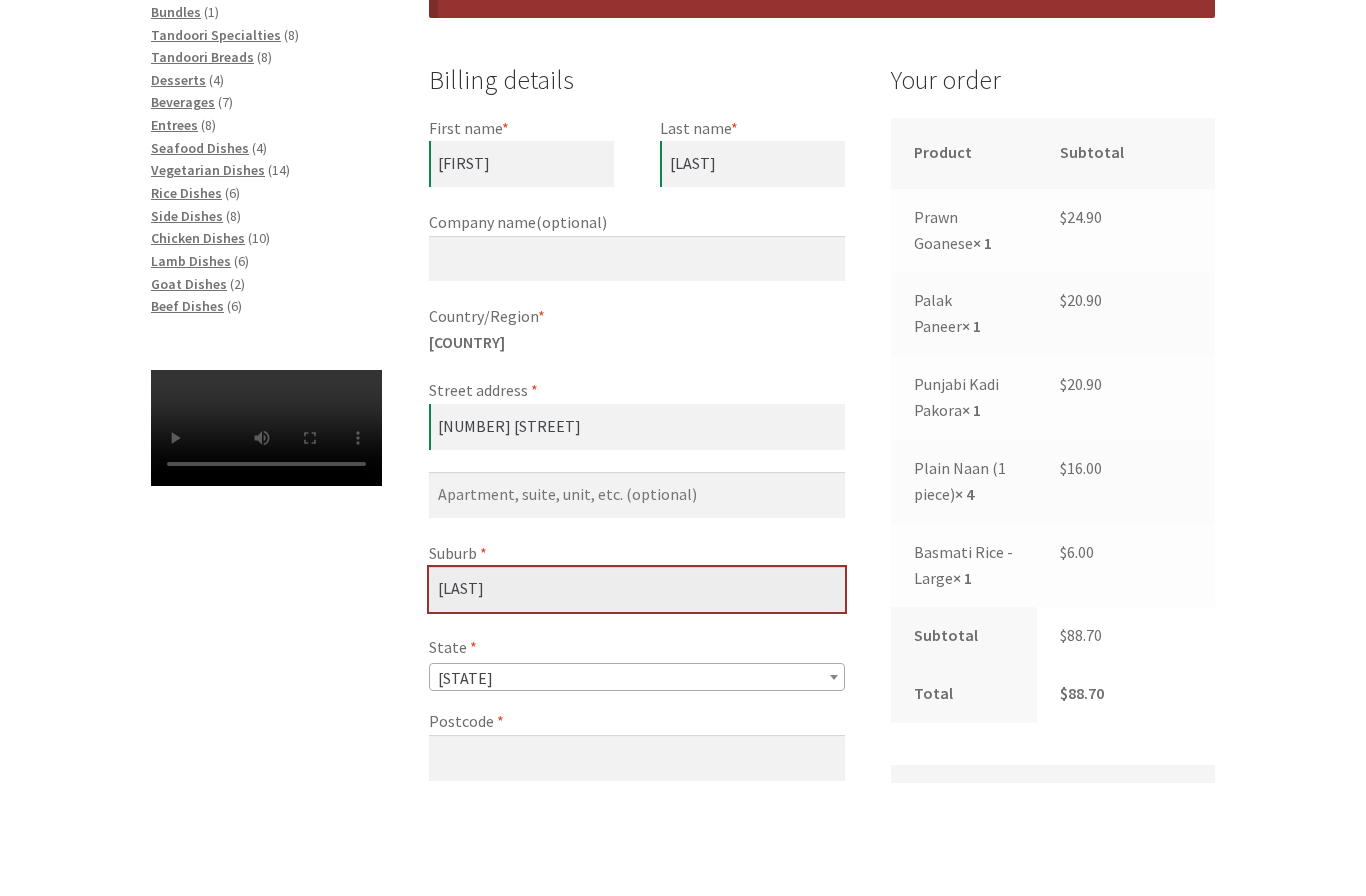 type on "Hackett" 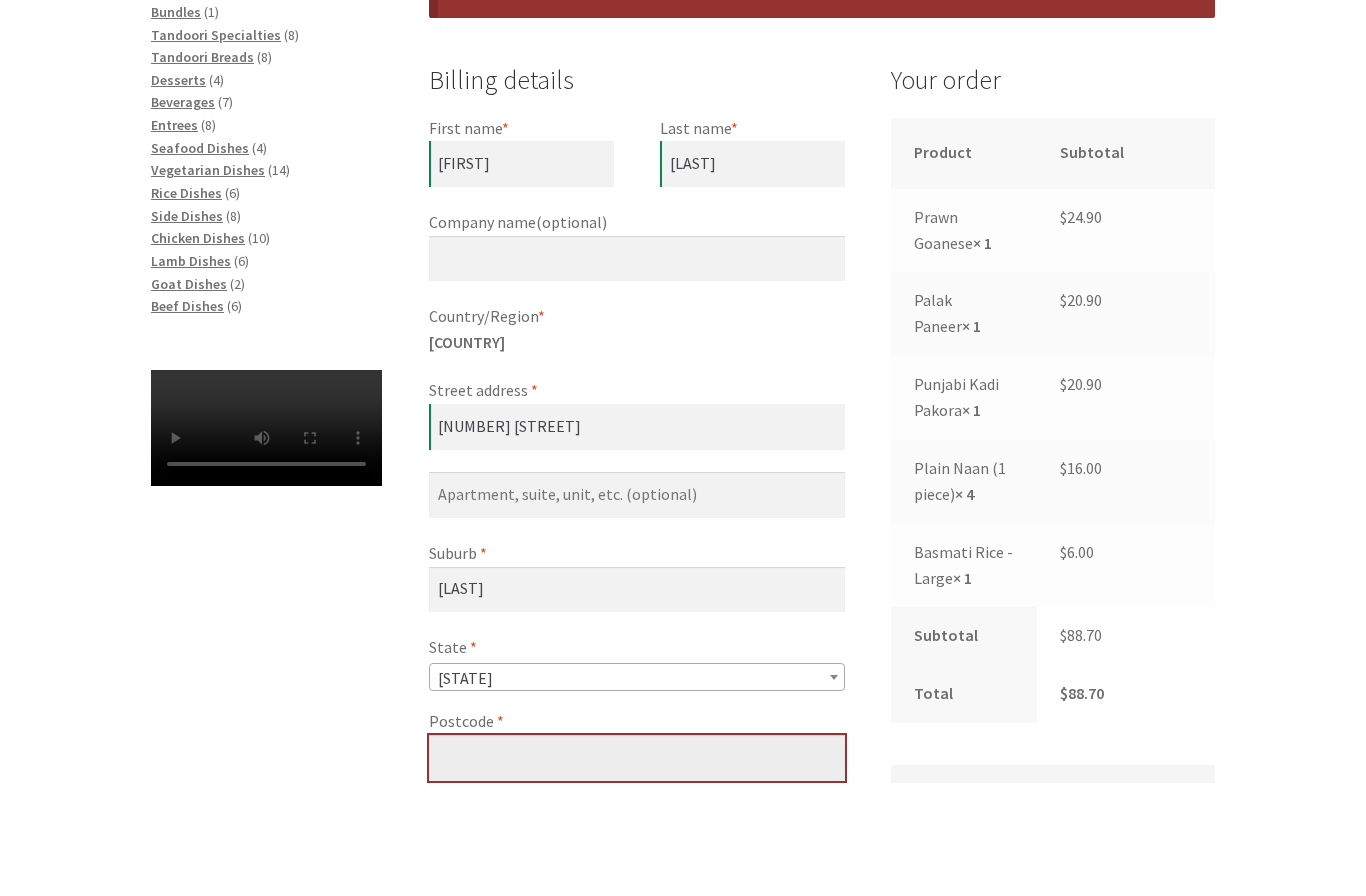 click on "Postcode   *" at bounding box center (637, 871) 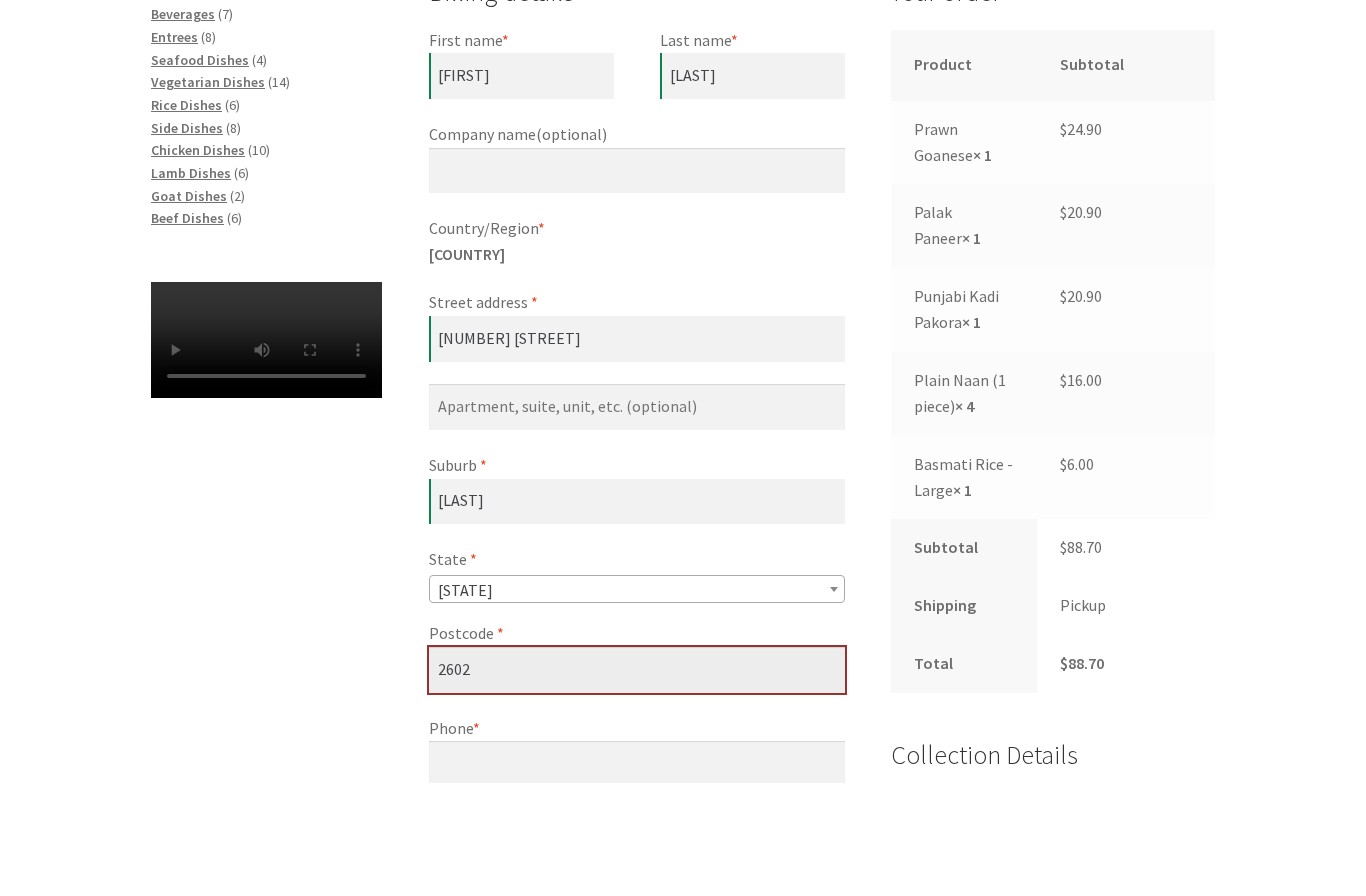 scroll, scrollTop: 502, scrollLeft: 0, axis: vertical 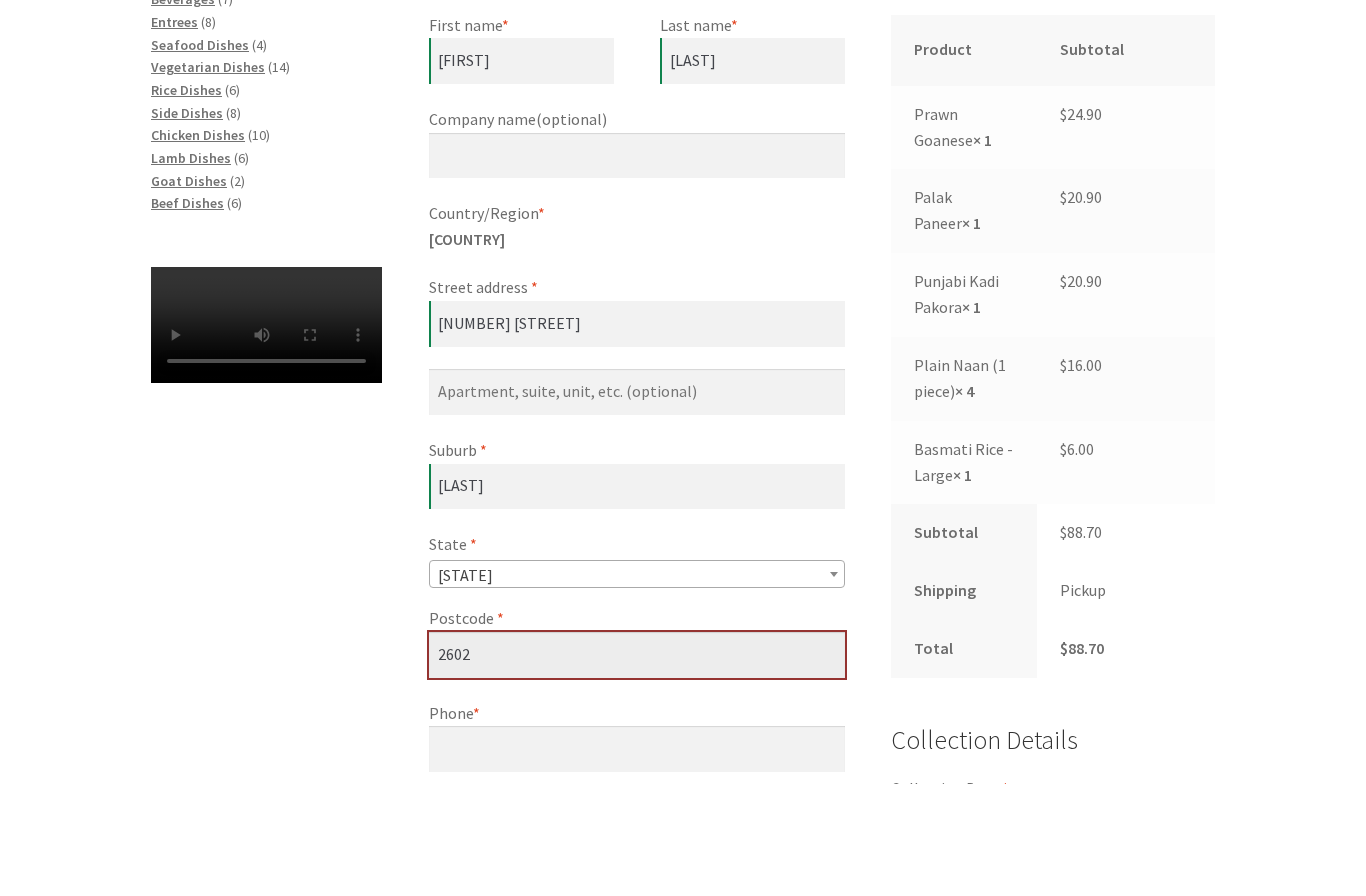 type on "2602" 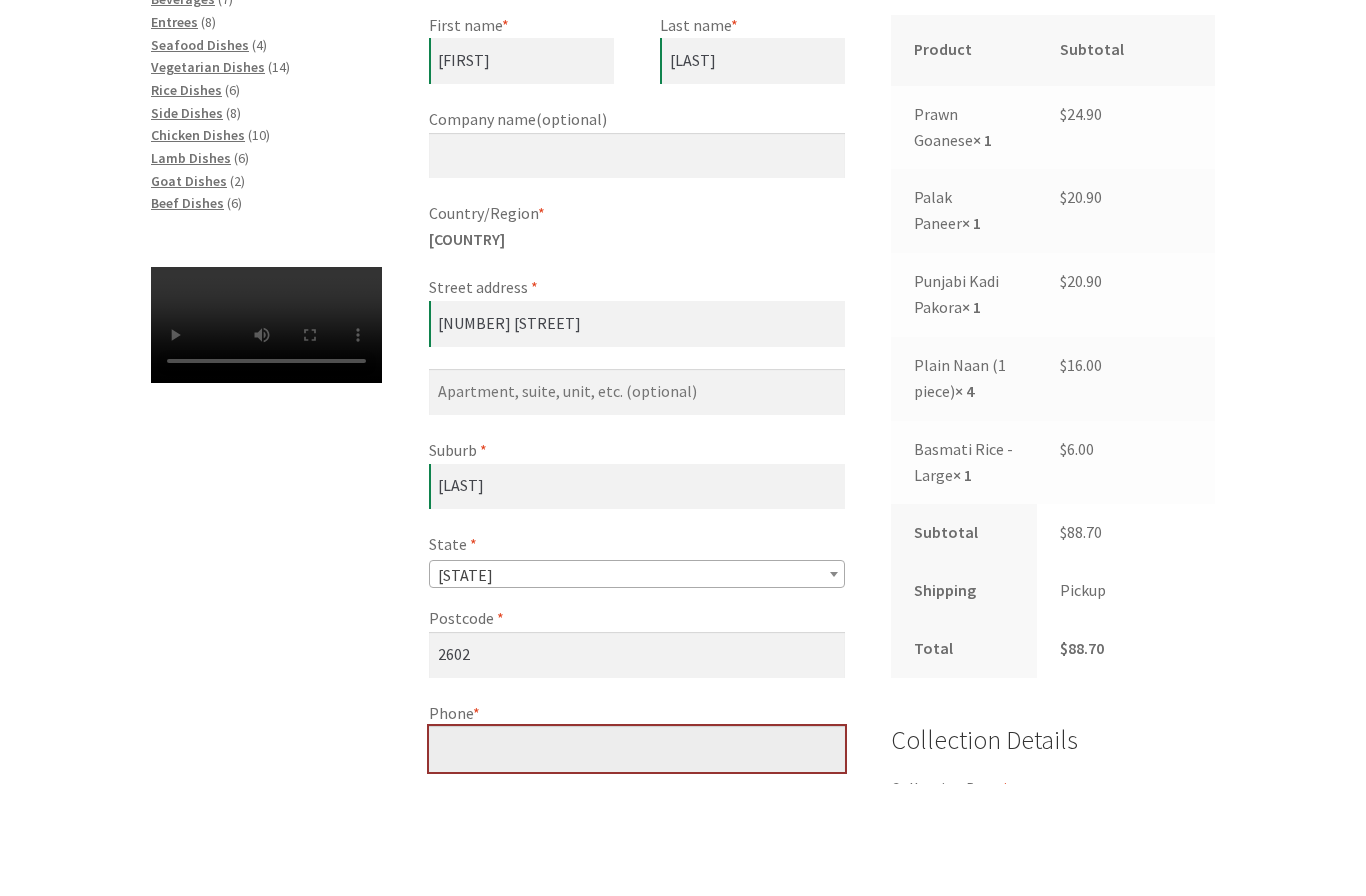 click on "Phone  *" at bounding box center (637, 861) 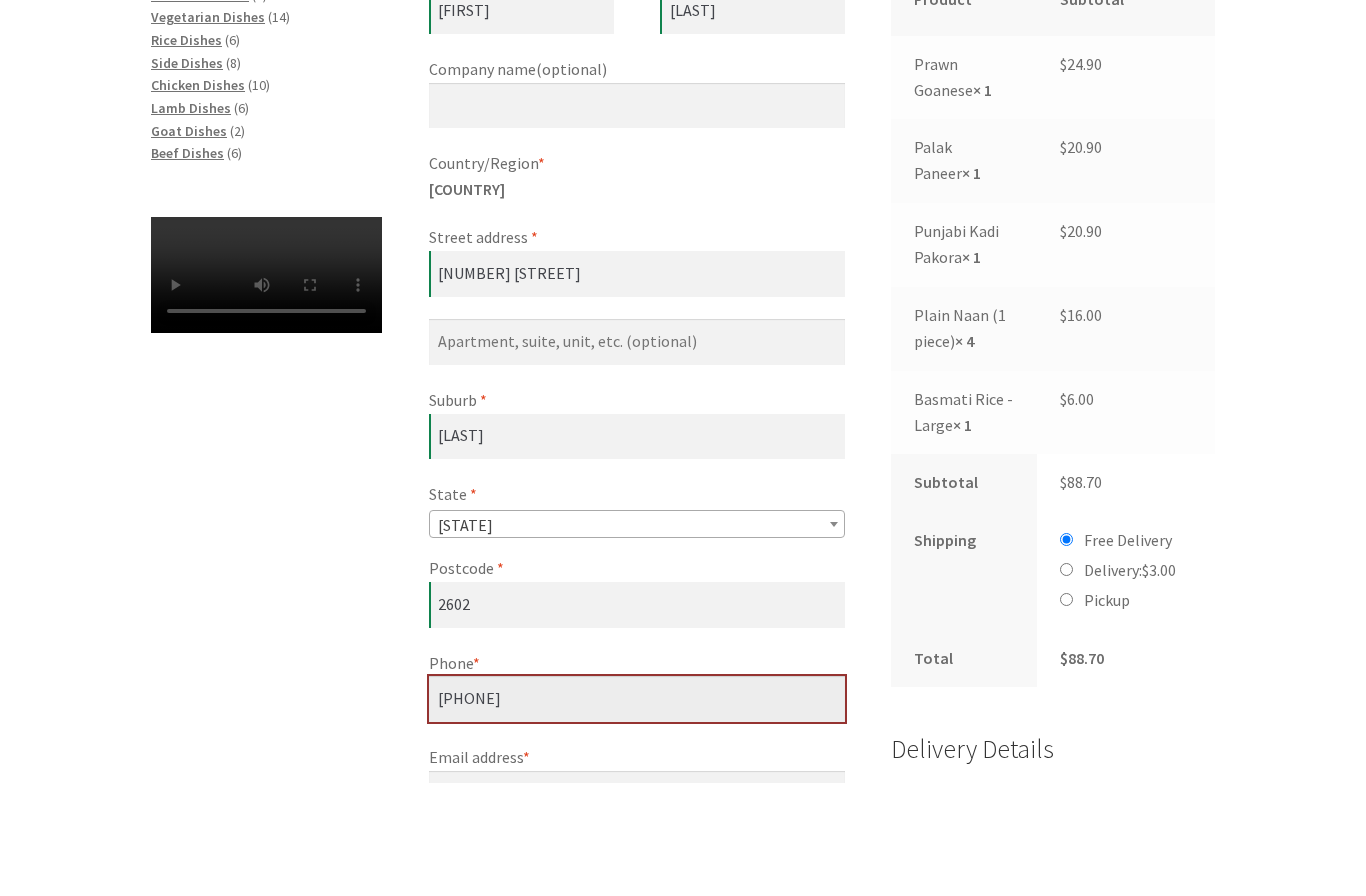 scroll, scrollTop: 621, scrollLeft: 0, axis: vertical 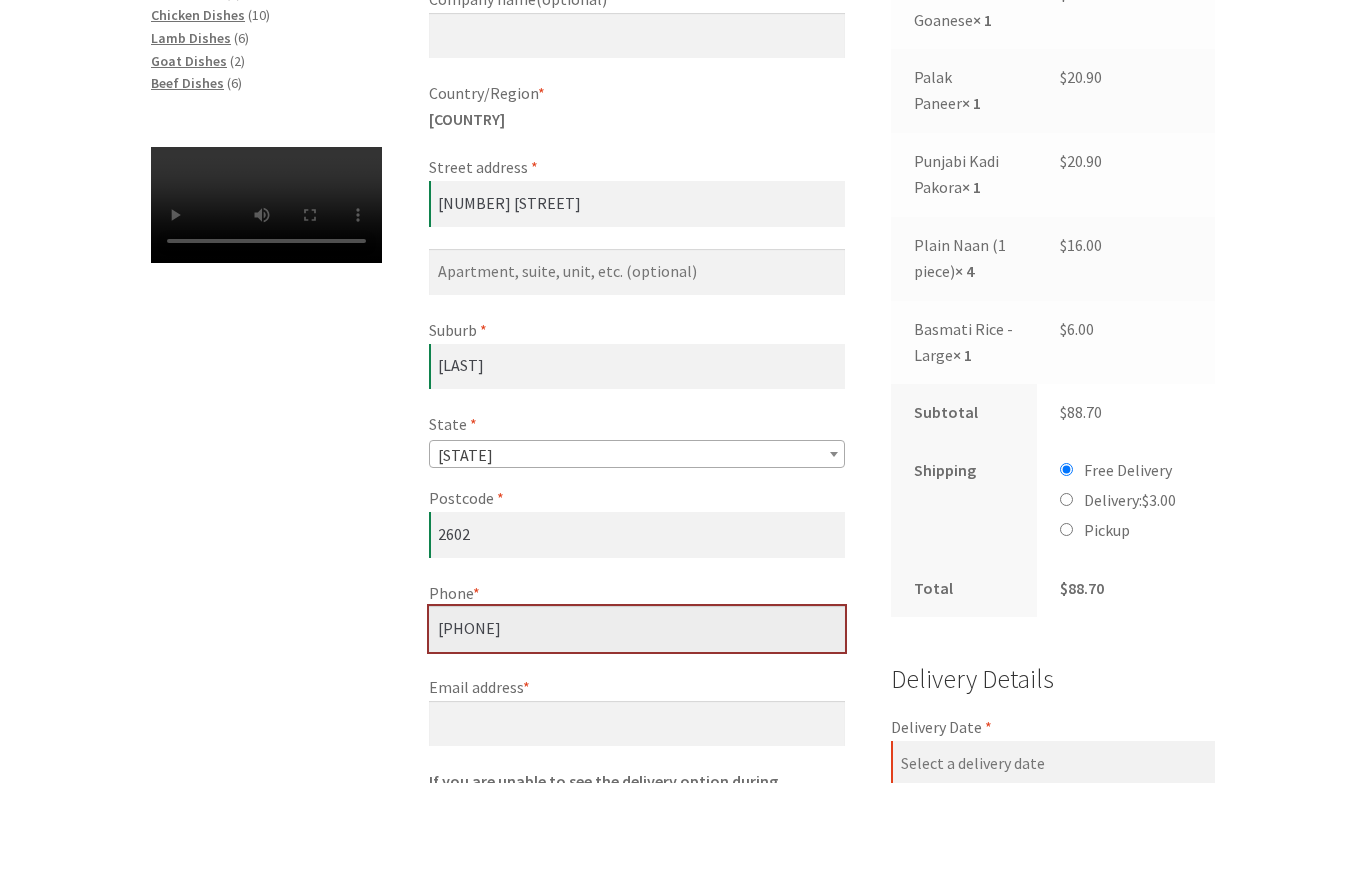 type on "04334430544" 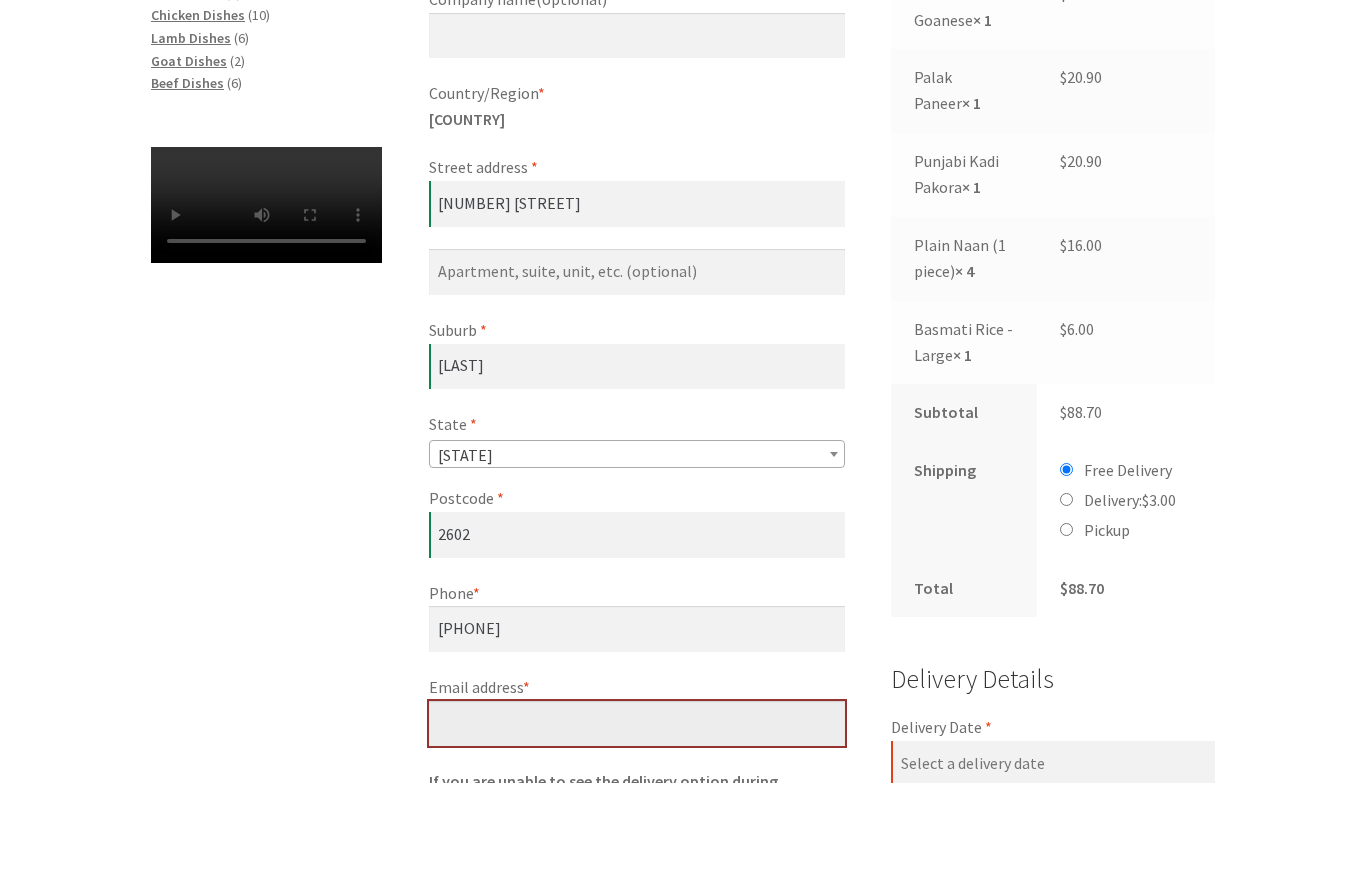 click on "Email address  *" at bounding box center [637, 837] 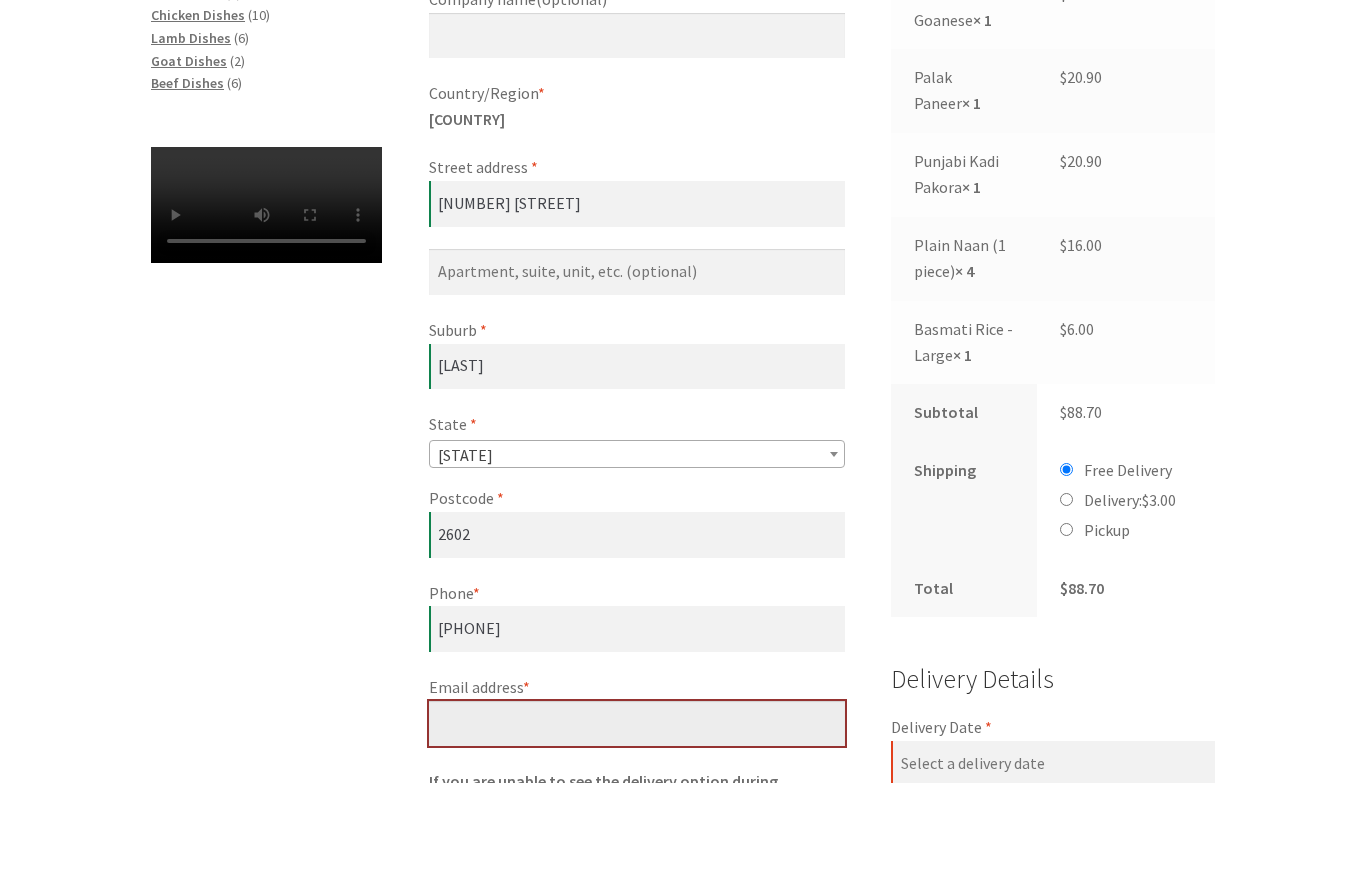 type on "jesseaarongraham@gmail.com" 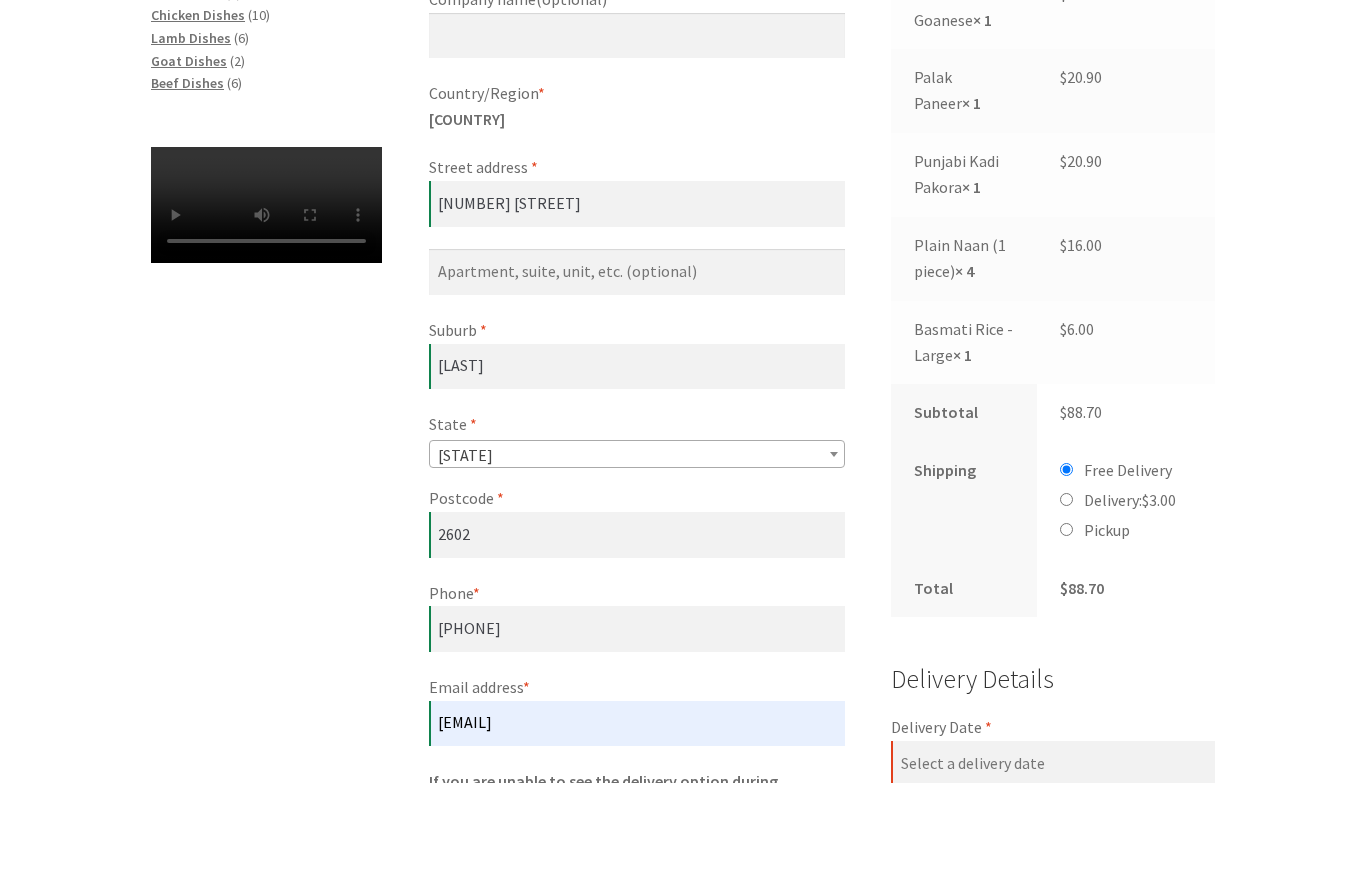 scroll, scrollTop: 735, scrollLeft: 0, axis: vertical 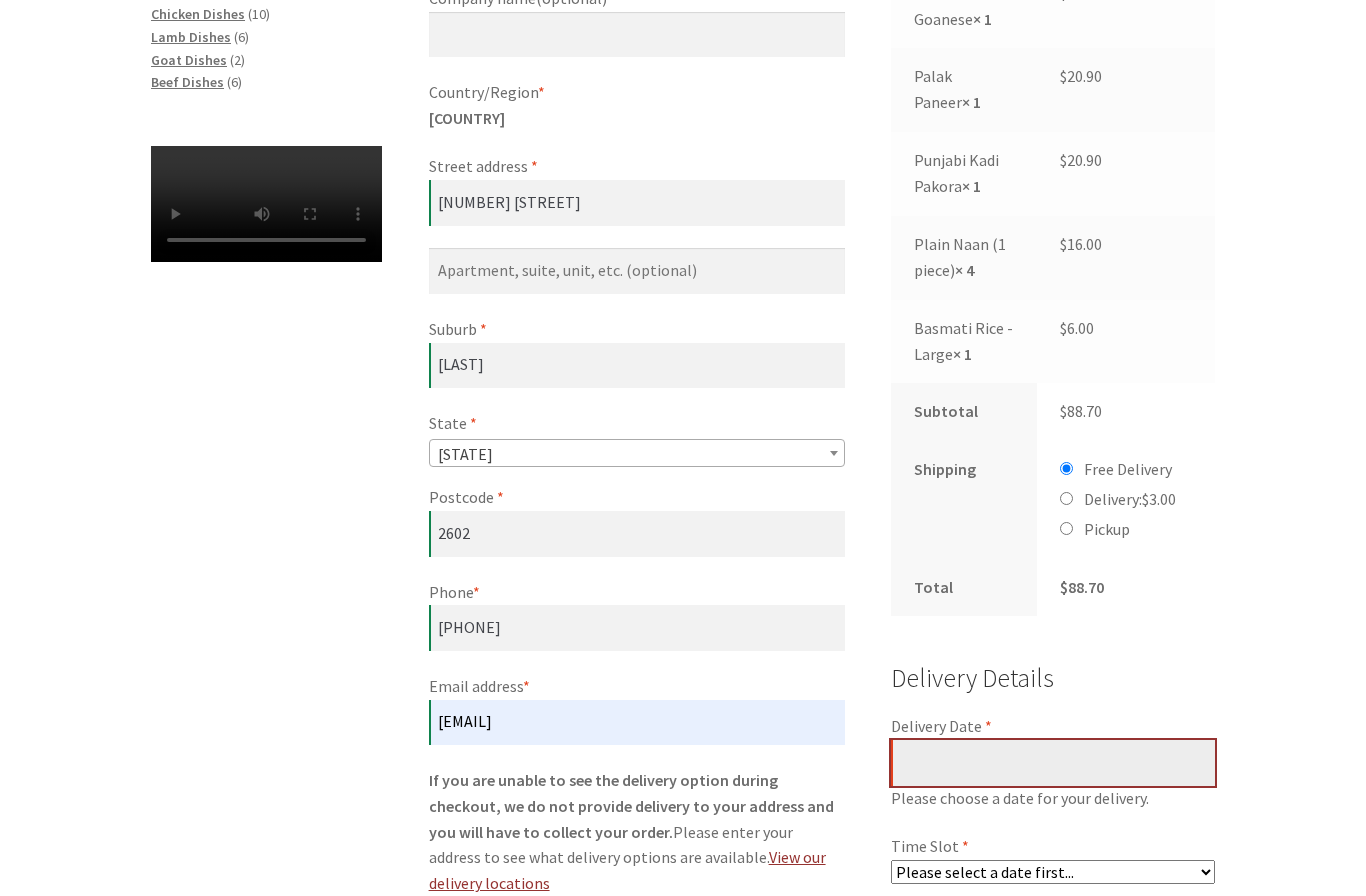 click on "Delivery Date   *" at bounding box center (1053, 763) 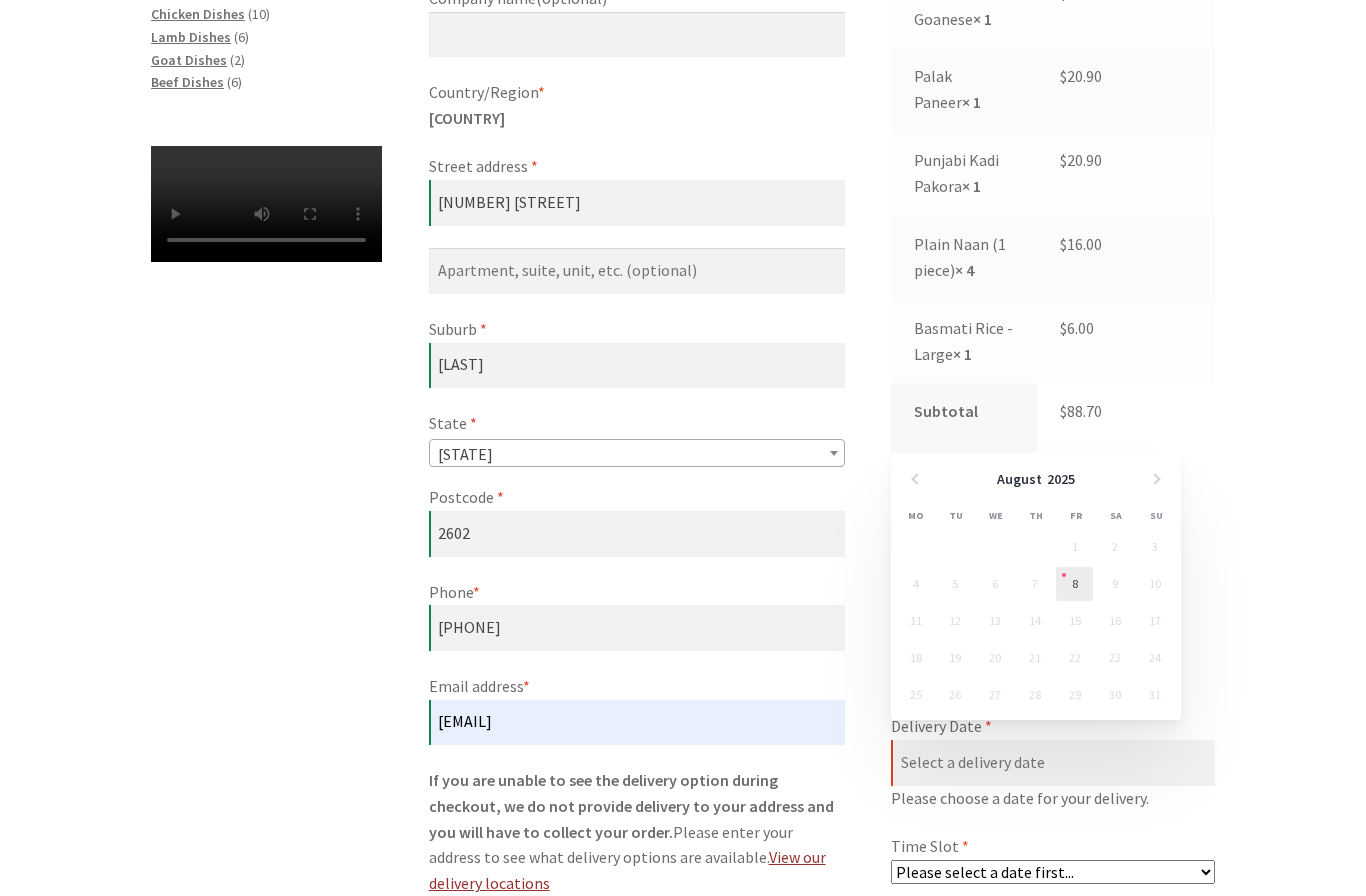 click on "8" at bounding box center (1074, 584) 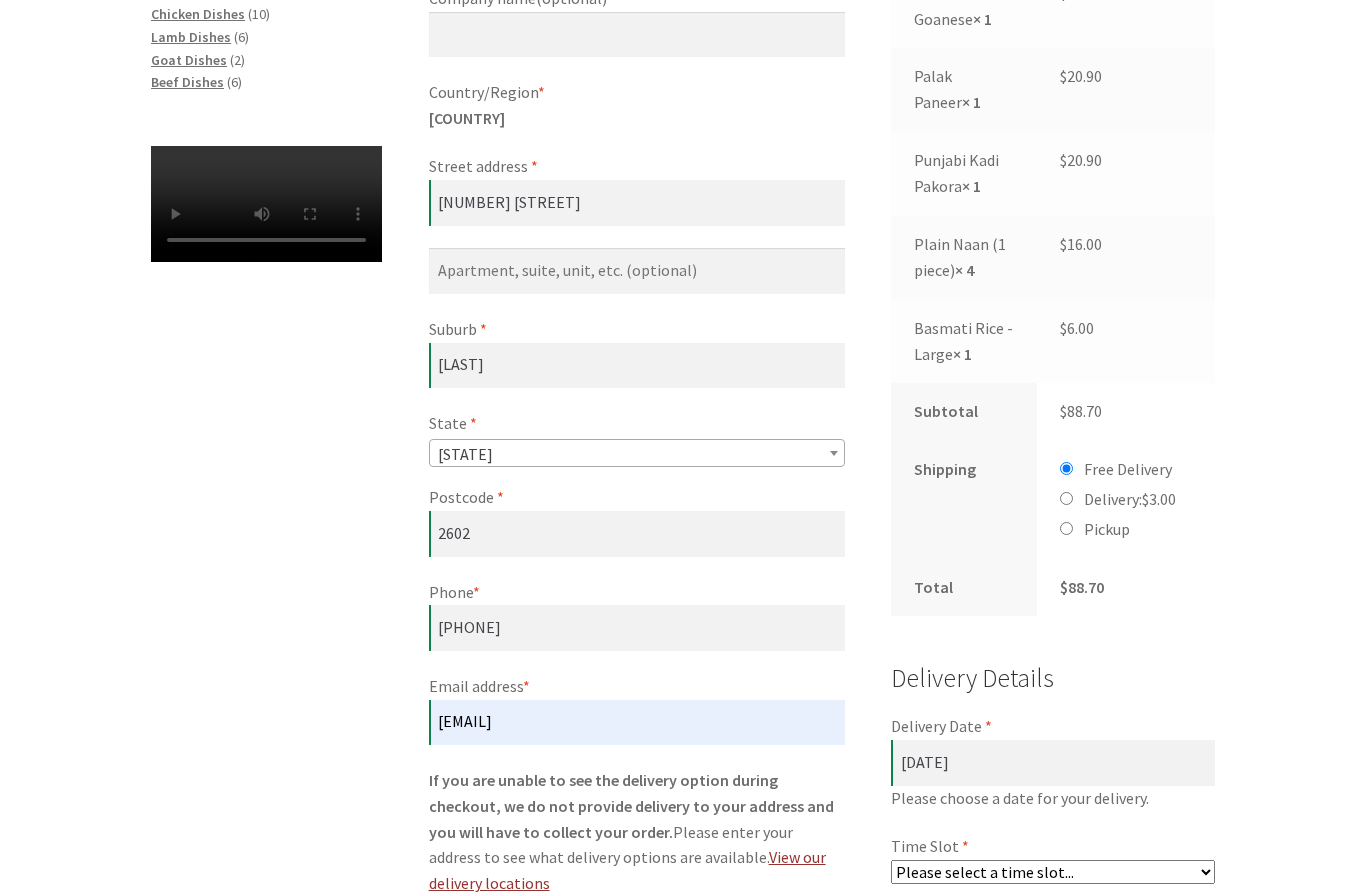 click on "Please select a time slot...
07:25 PM - 07:55 PM 07:55 PM - 08:25 PM 08:25 PM - 08:55 PM 08:55 PM - 09:25 PM 09:25 PM - 09:55 PM" at bounding box center [1053, 872] 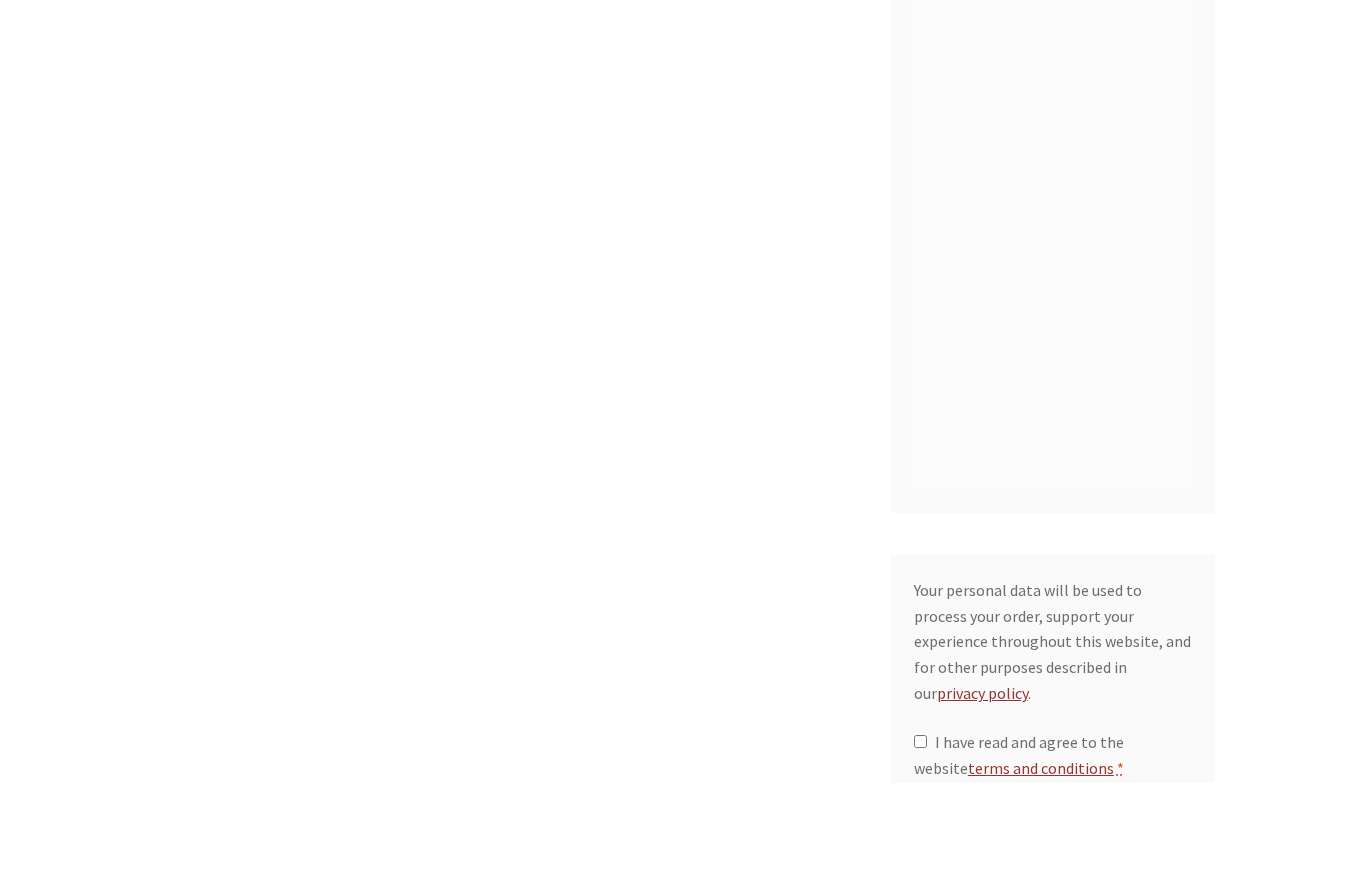 scroll, scrollTop: 1821, scrollLeft: 0, axis: vertical 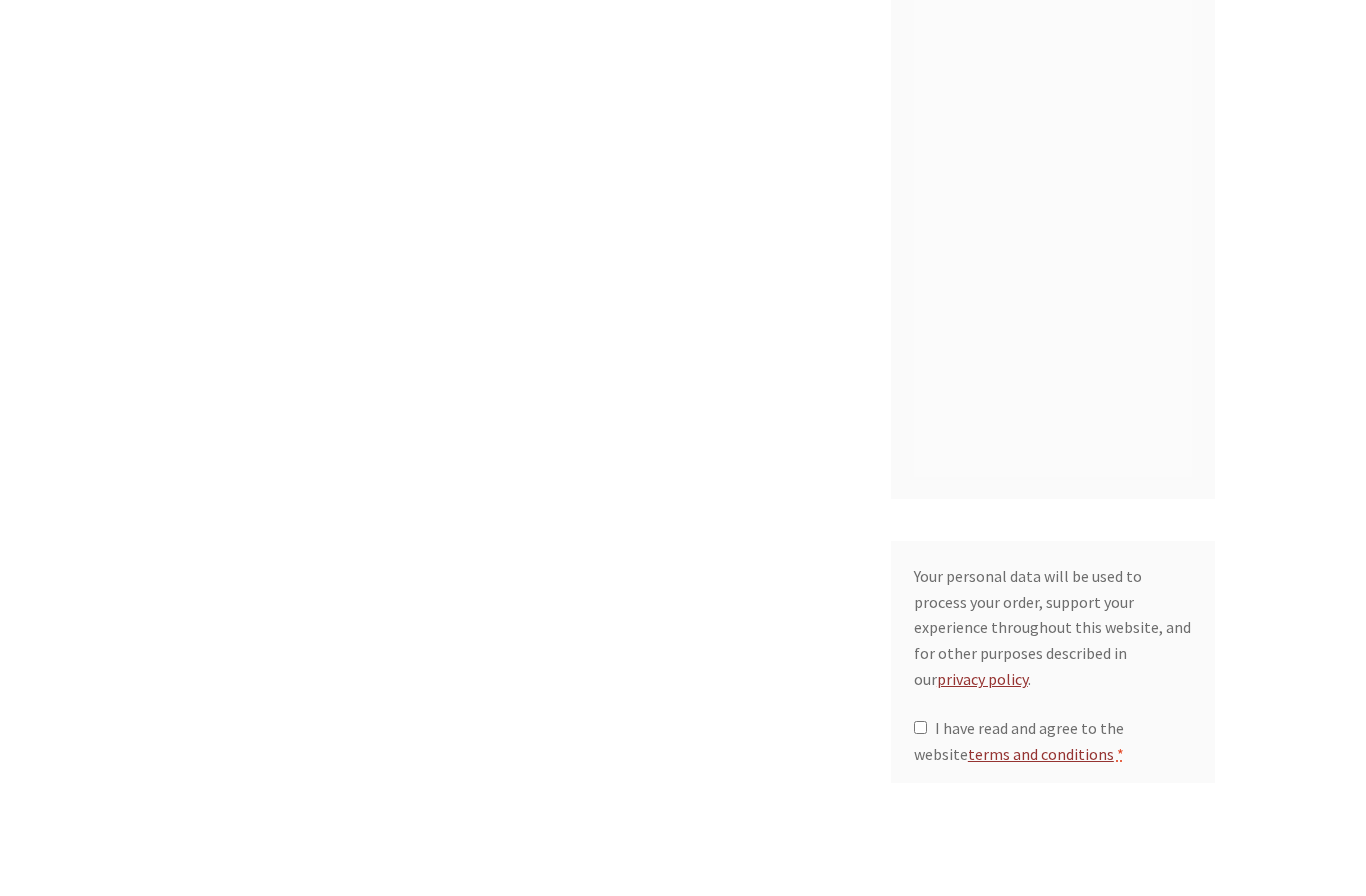 click on "I have read and agree to the website  terms and conditions   *" at bounding box center (920, 840) 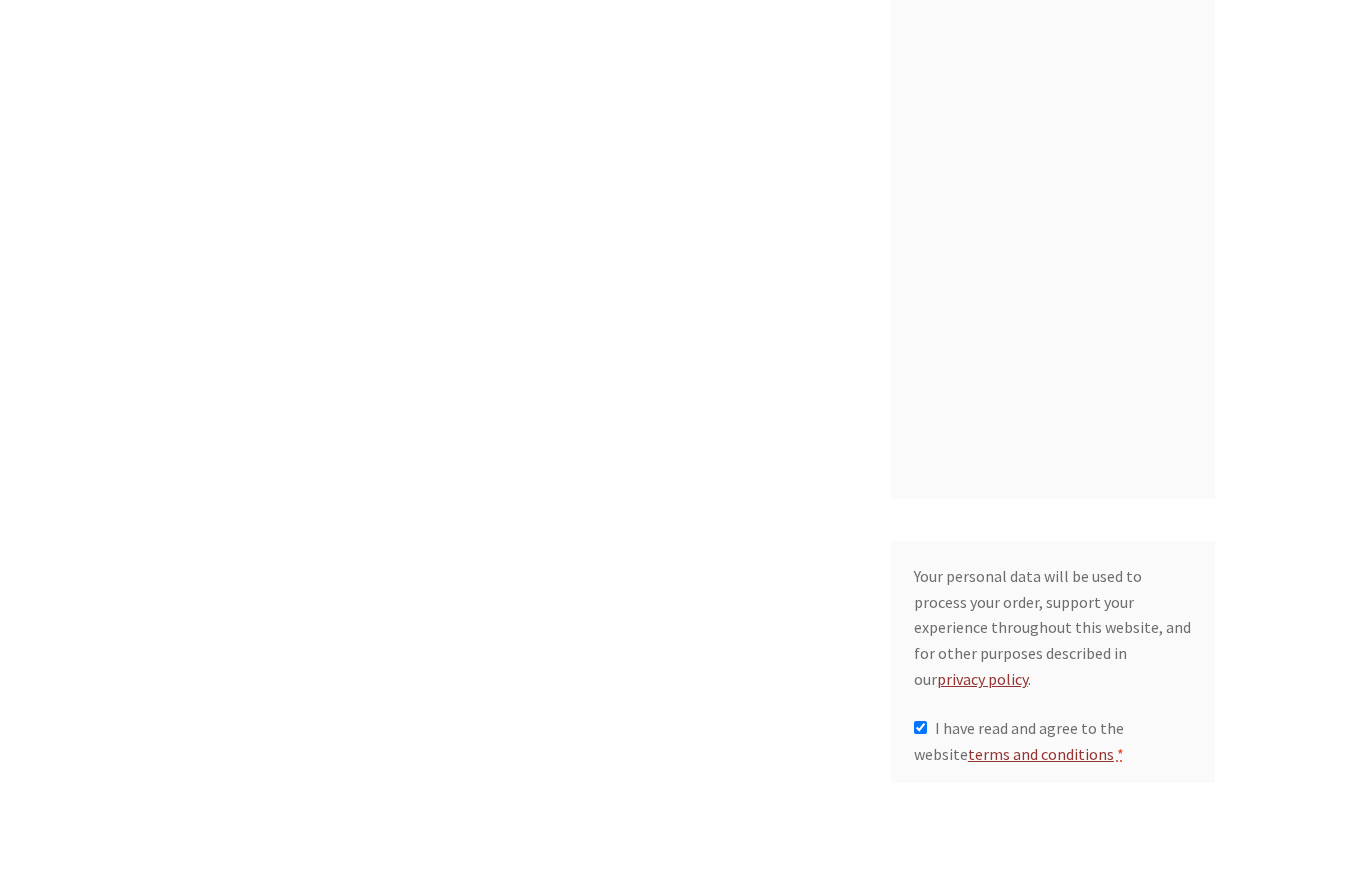 scroll, scrollTop: 1934, scrollLeft: 0, axis: vertical 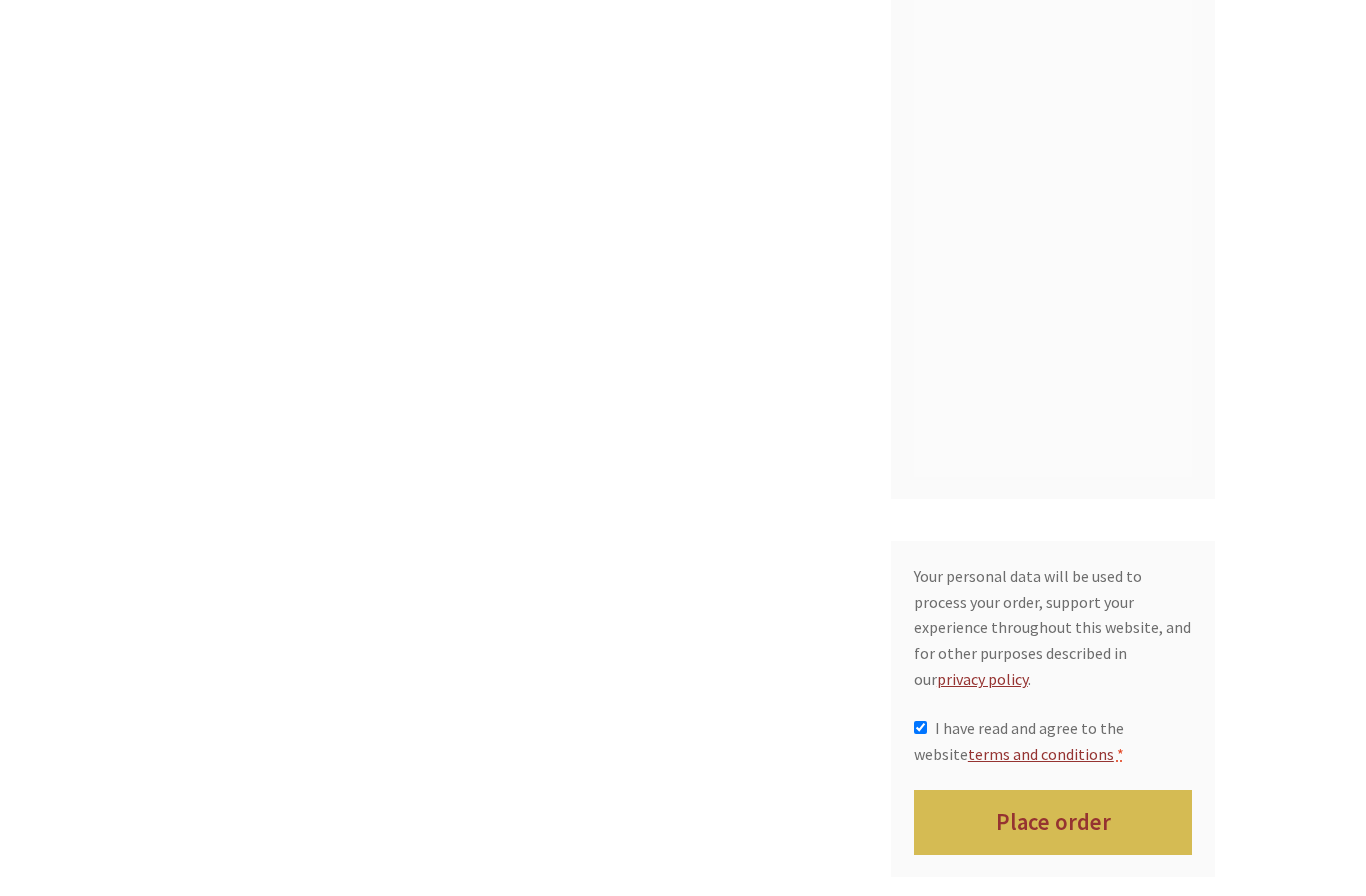 click on "Place order" at bounding box center (1053, 822) 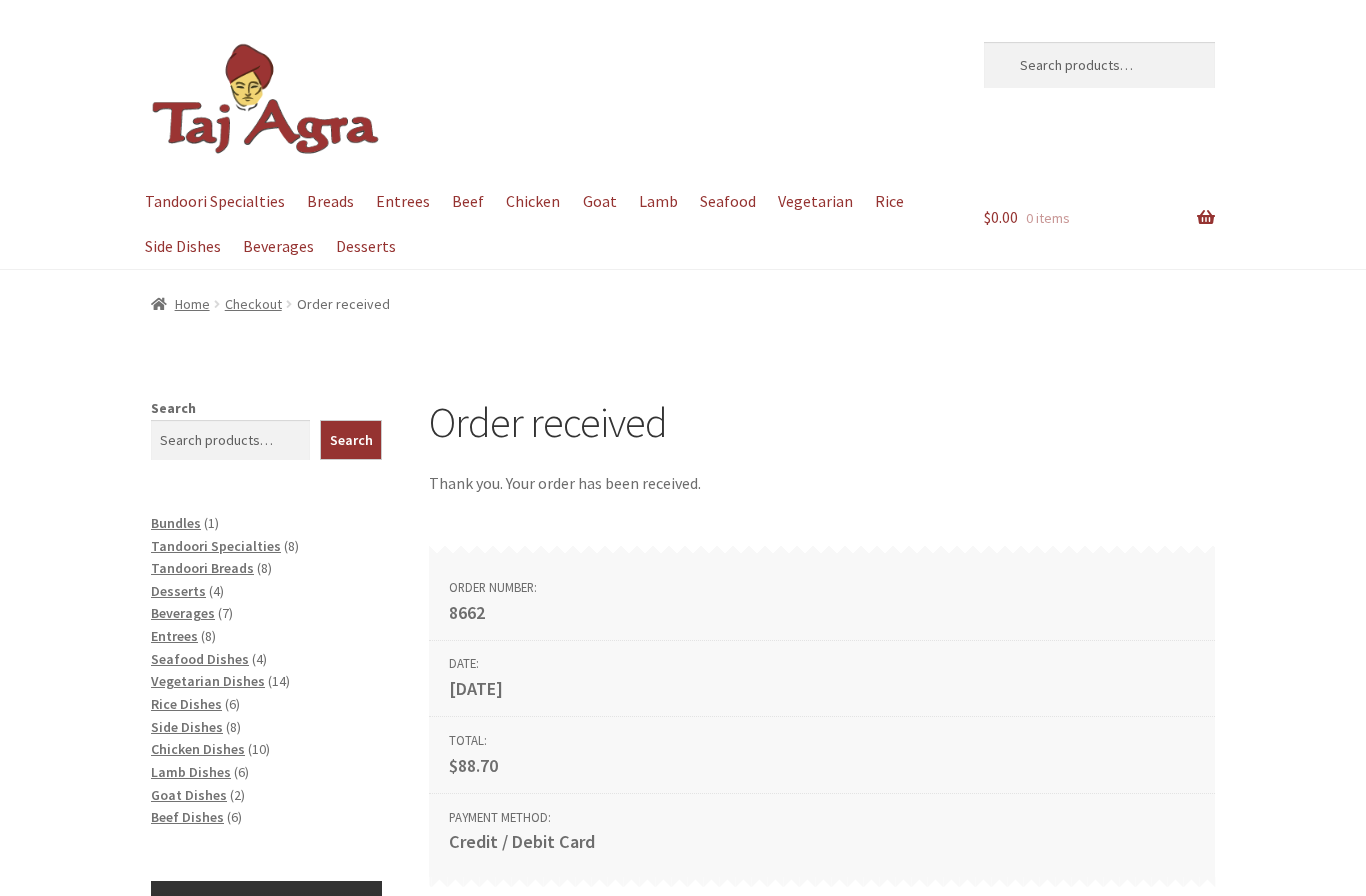 scroll, scrollTop: 0, scrollLeft: 0, axis: both 